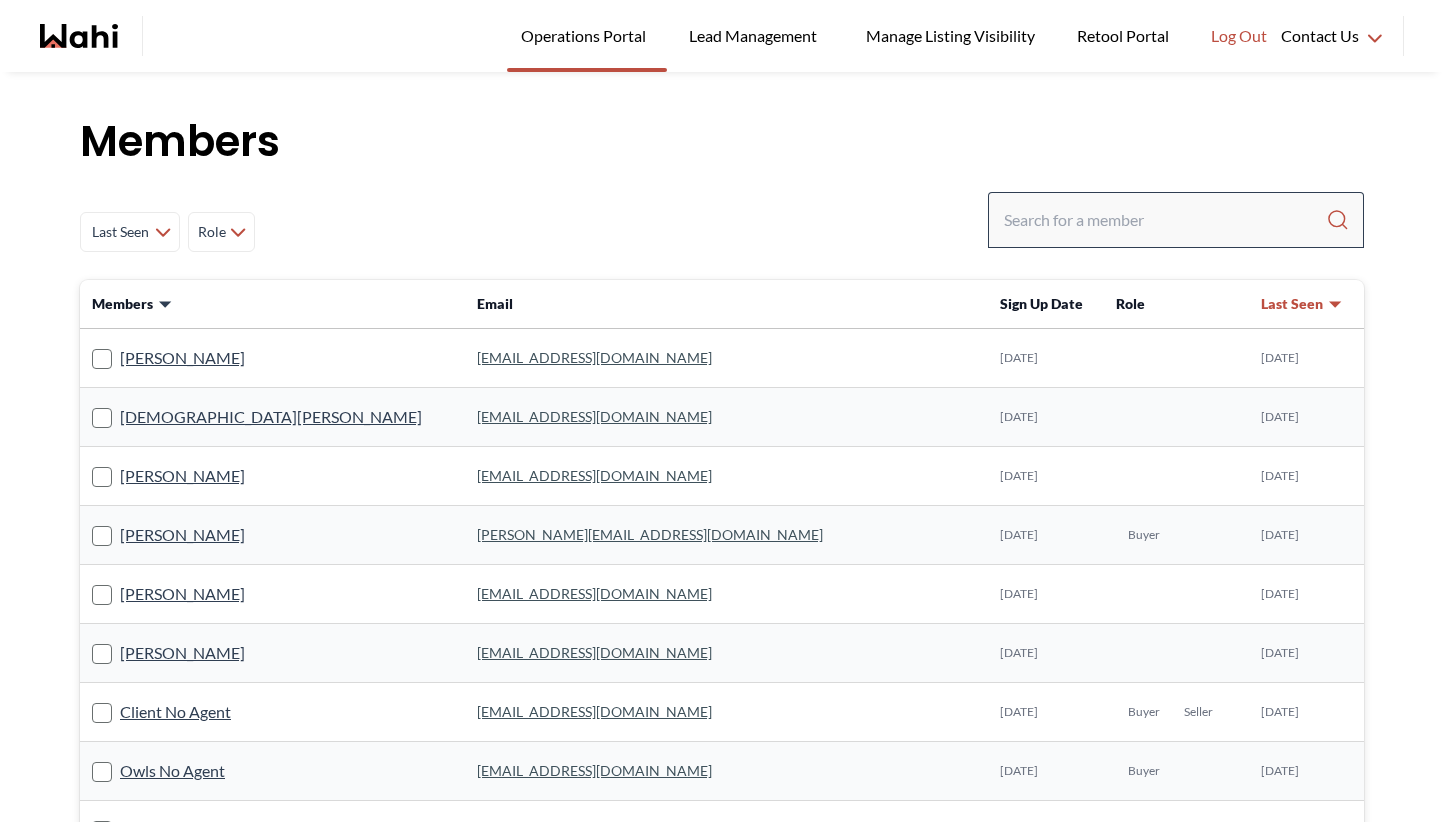 scroll, scrollTop: 0, scrollLeft: 0, axis: both 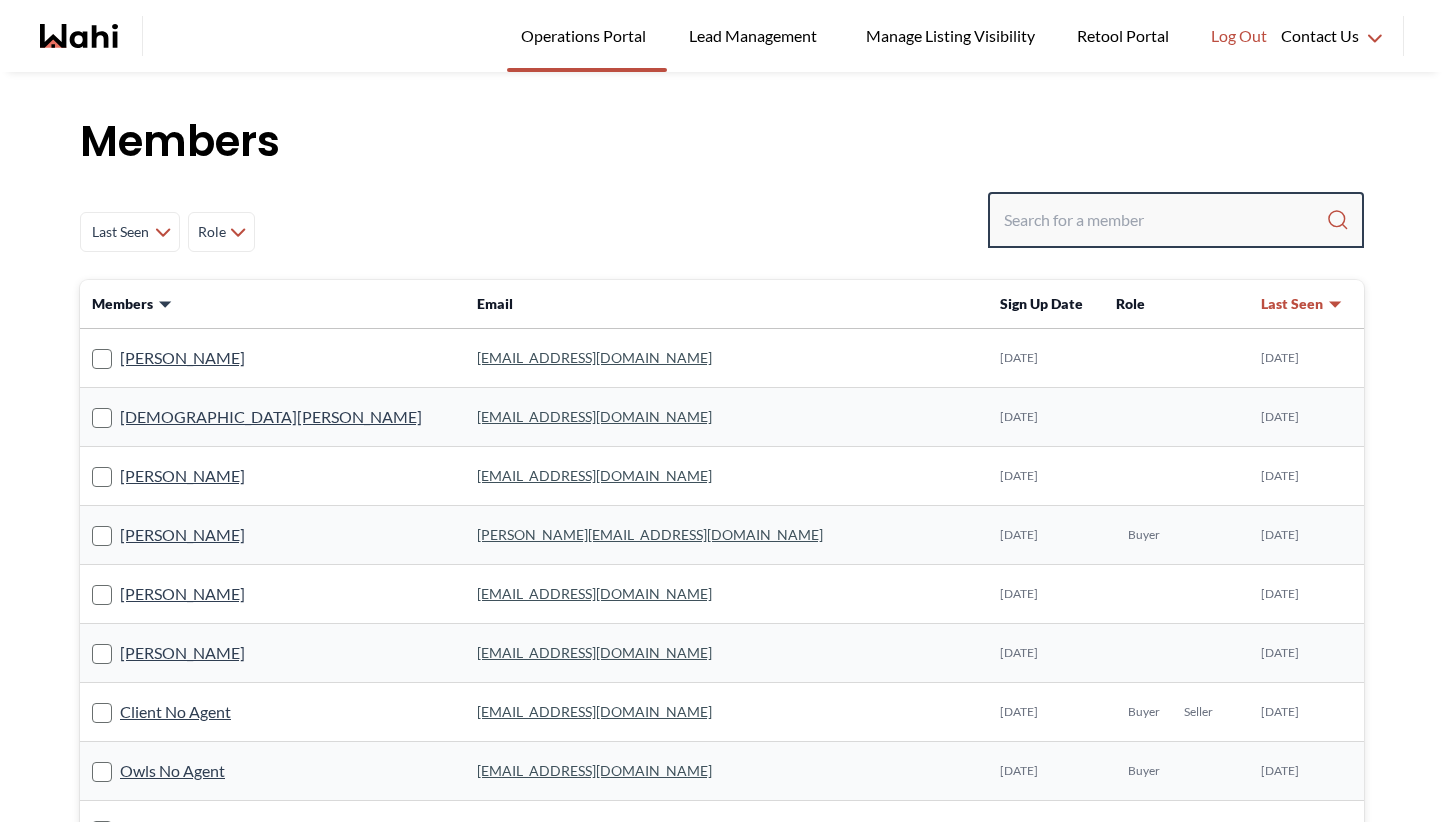 click at bounding box center [1165, 220] 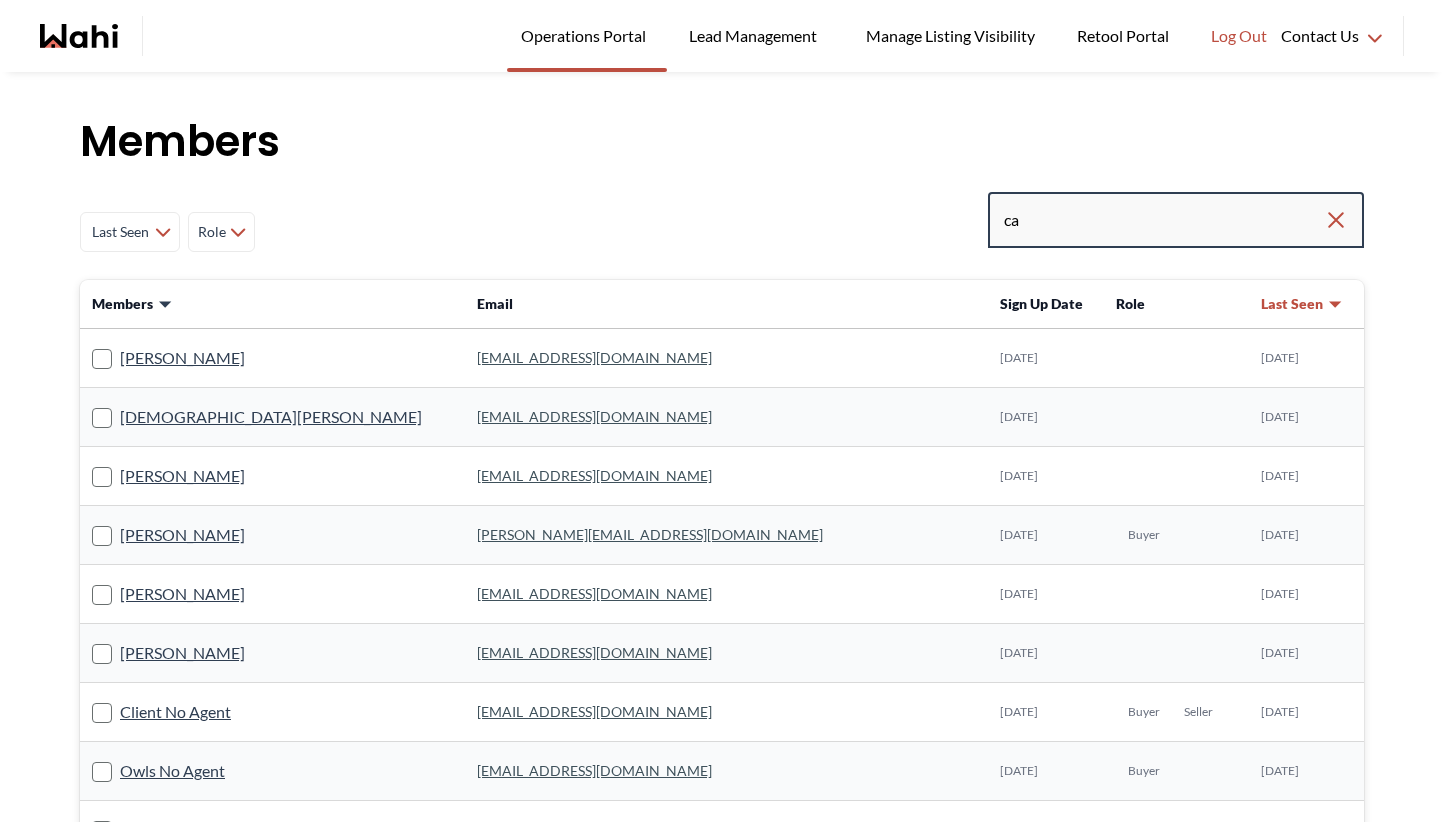 type on "c" 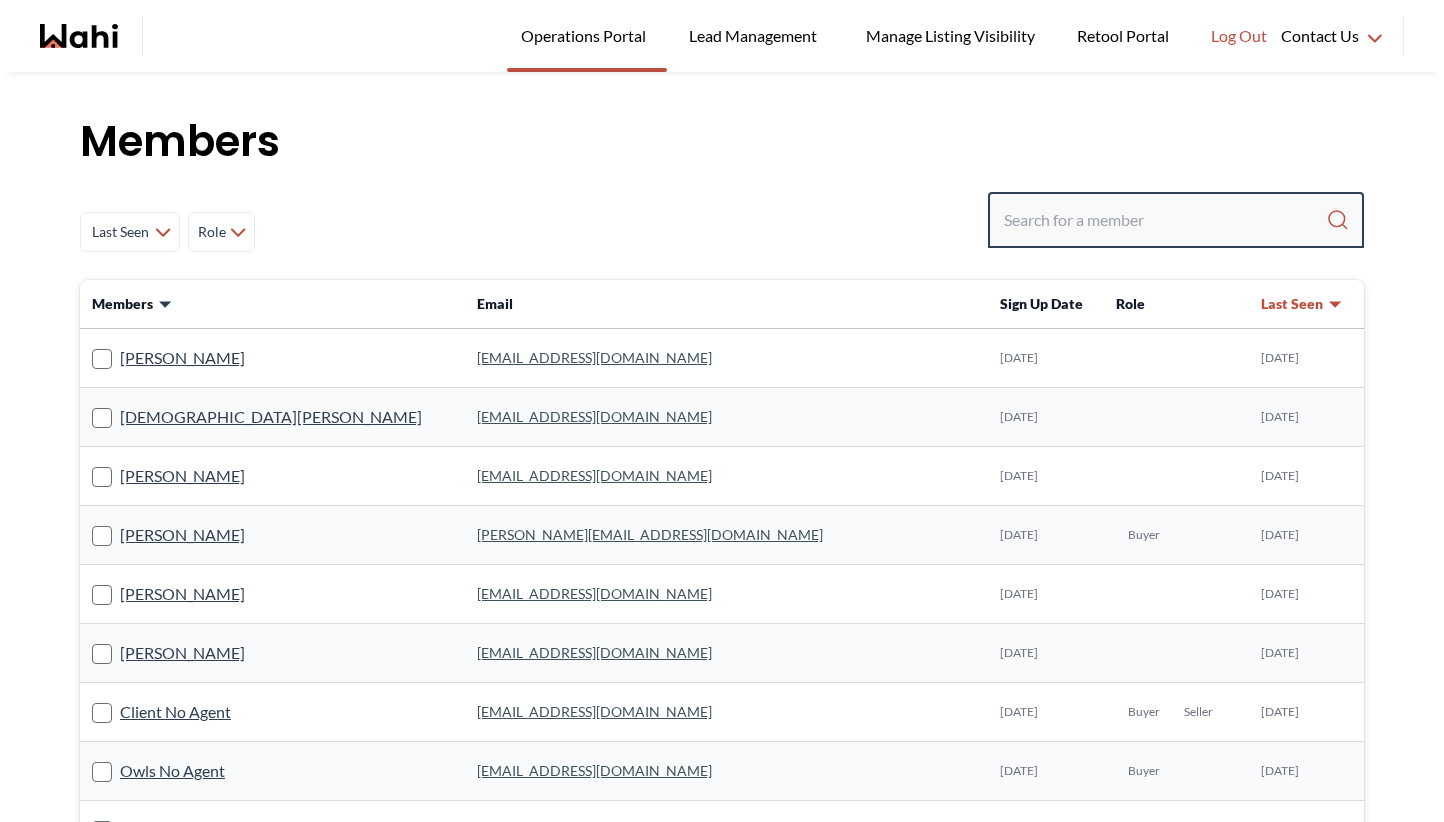 click at bounding box center [1165, 220] 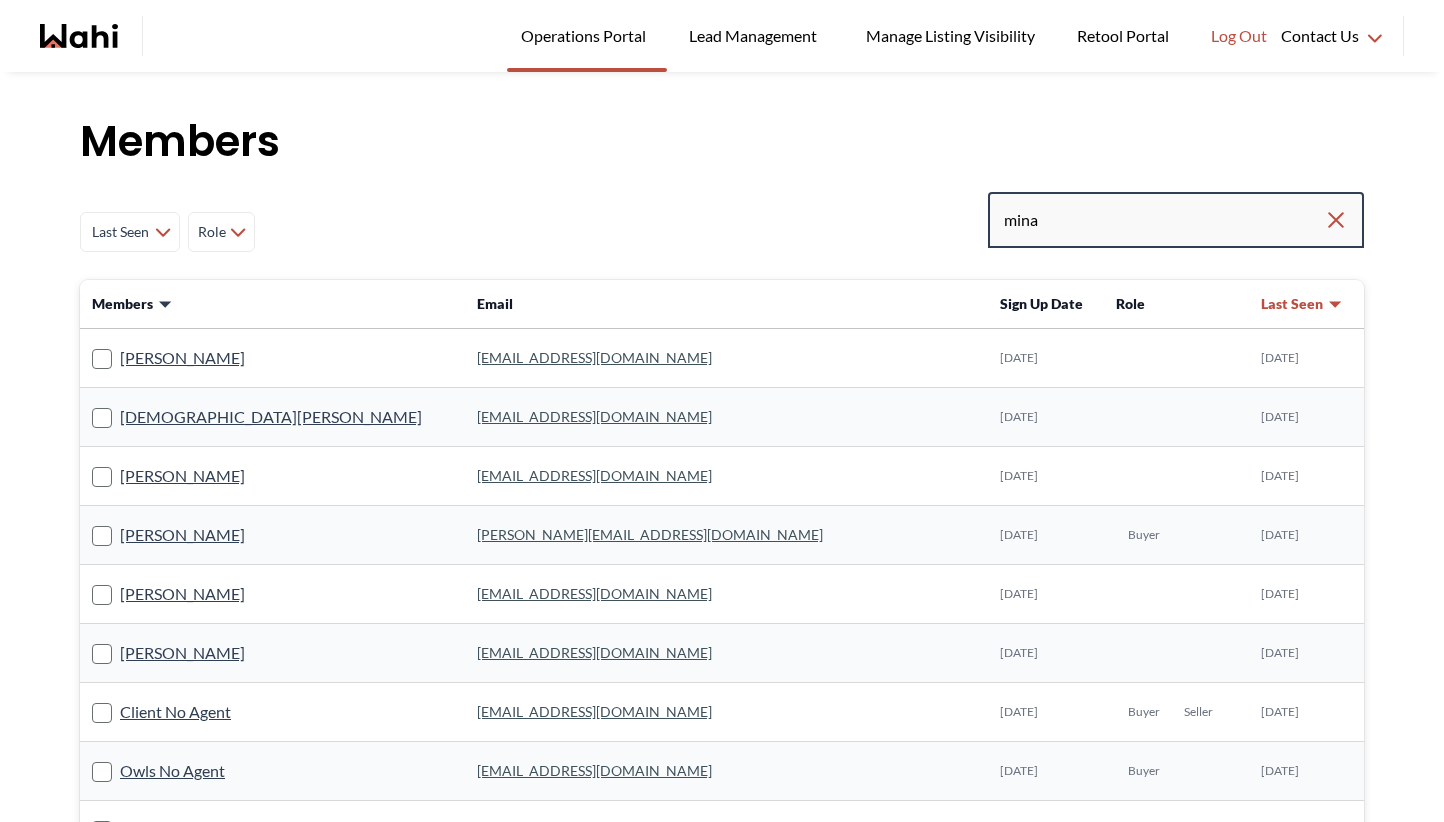 type on "mina" 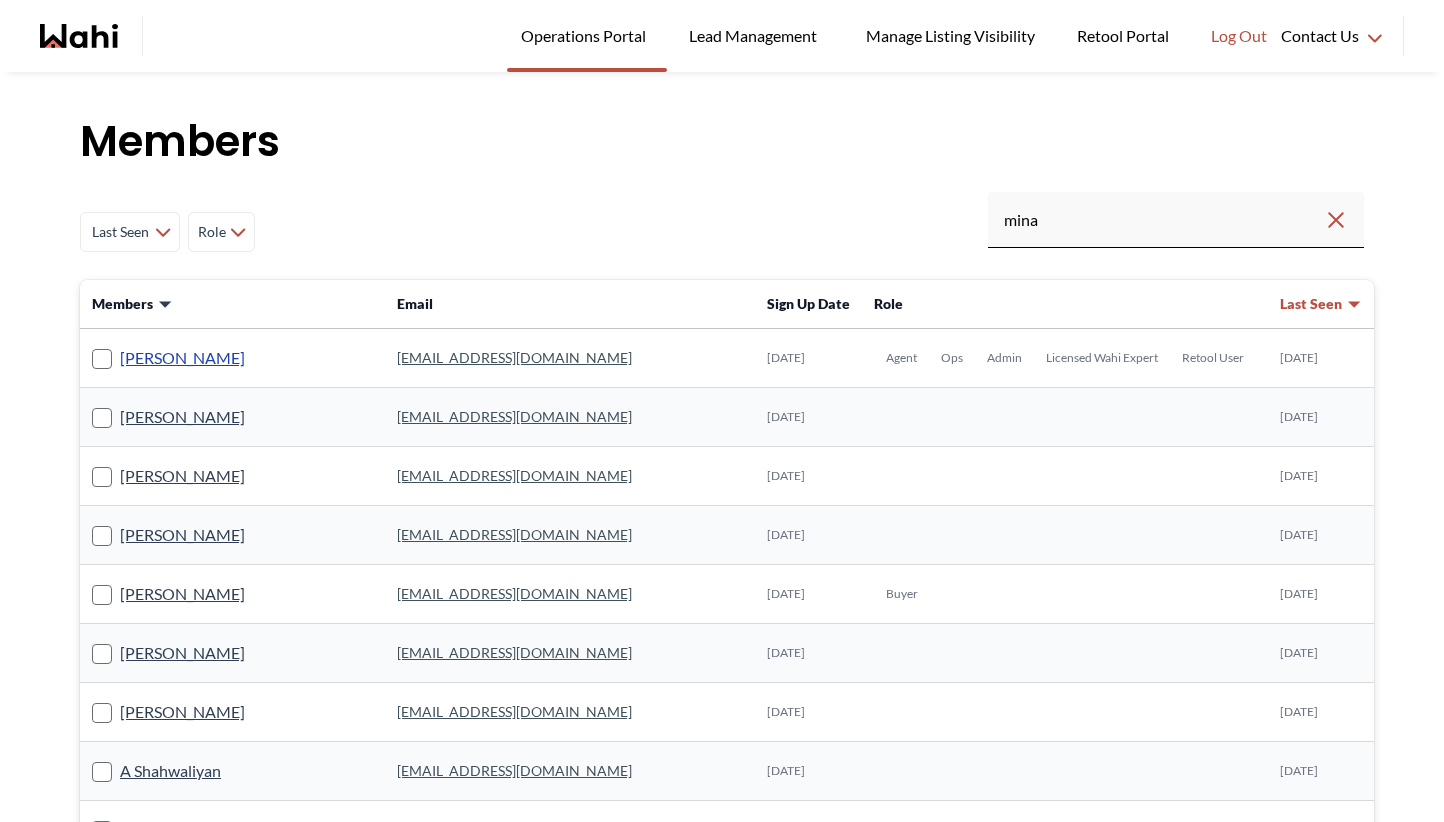 click on "Mina Hossine" at bounding box center [182, 358] 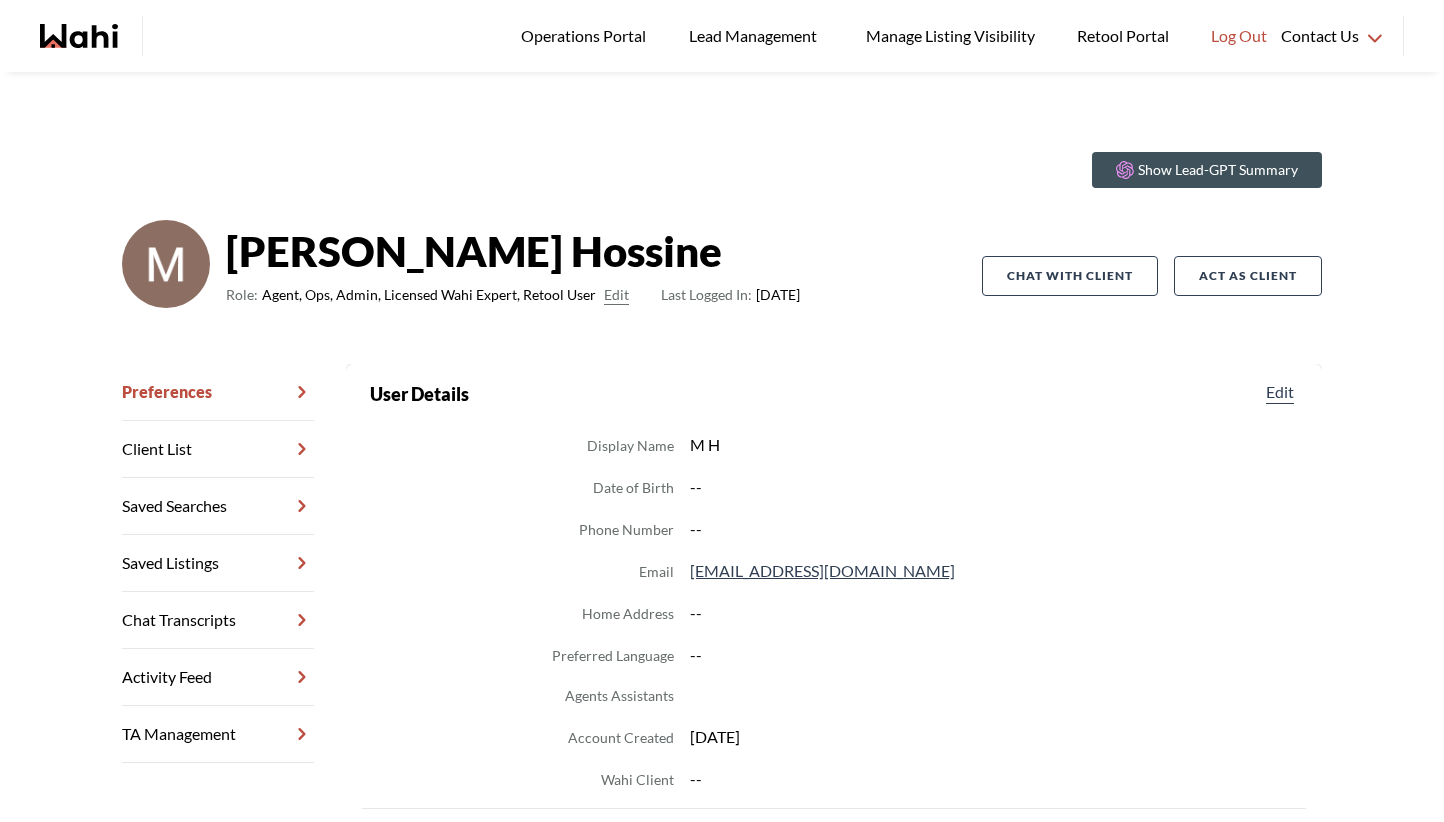 click on "Display Name M H Date of Birth -- Phone Number -- Email mina.hossine@wahi.com Home Address -- Preferred Language -- Agents Assistants Account Created 07-15-2025 Wahi Client --" at bounding box center (834, 612) 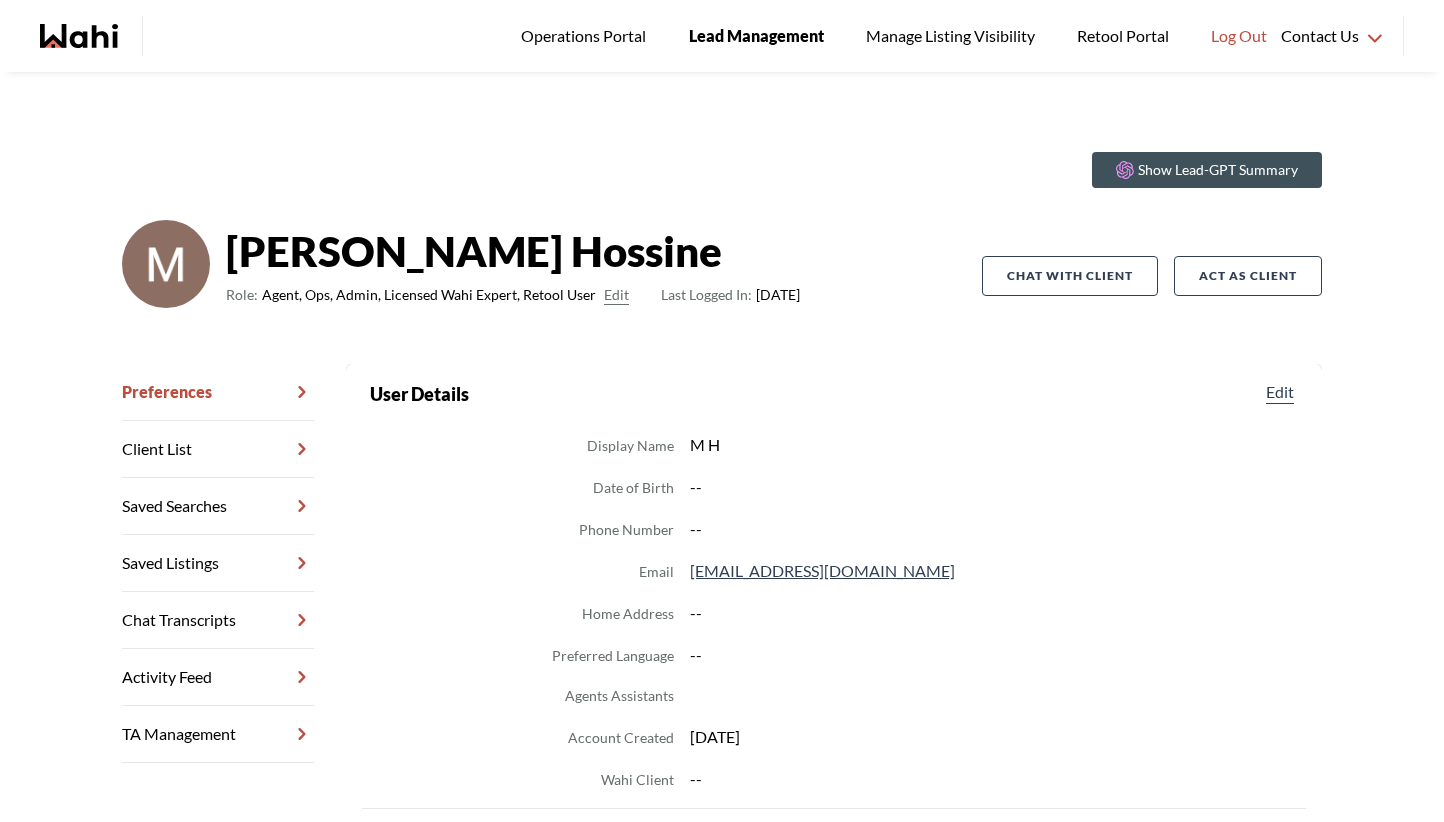 click on "Lead Management" at bounding box center [756, 36] 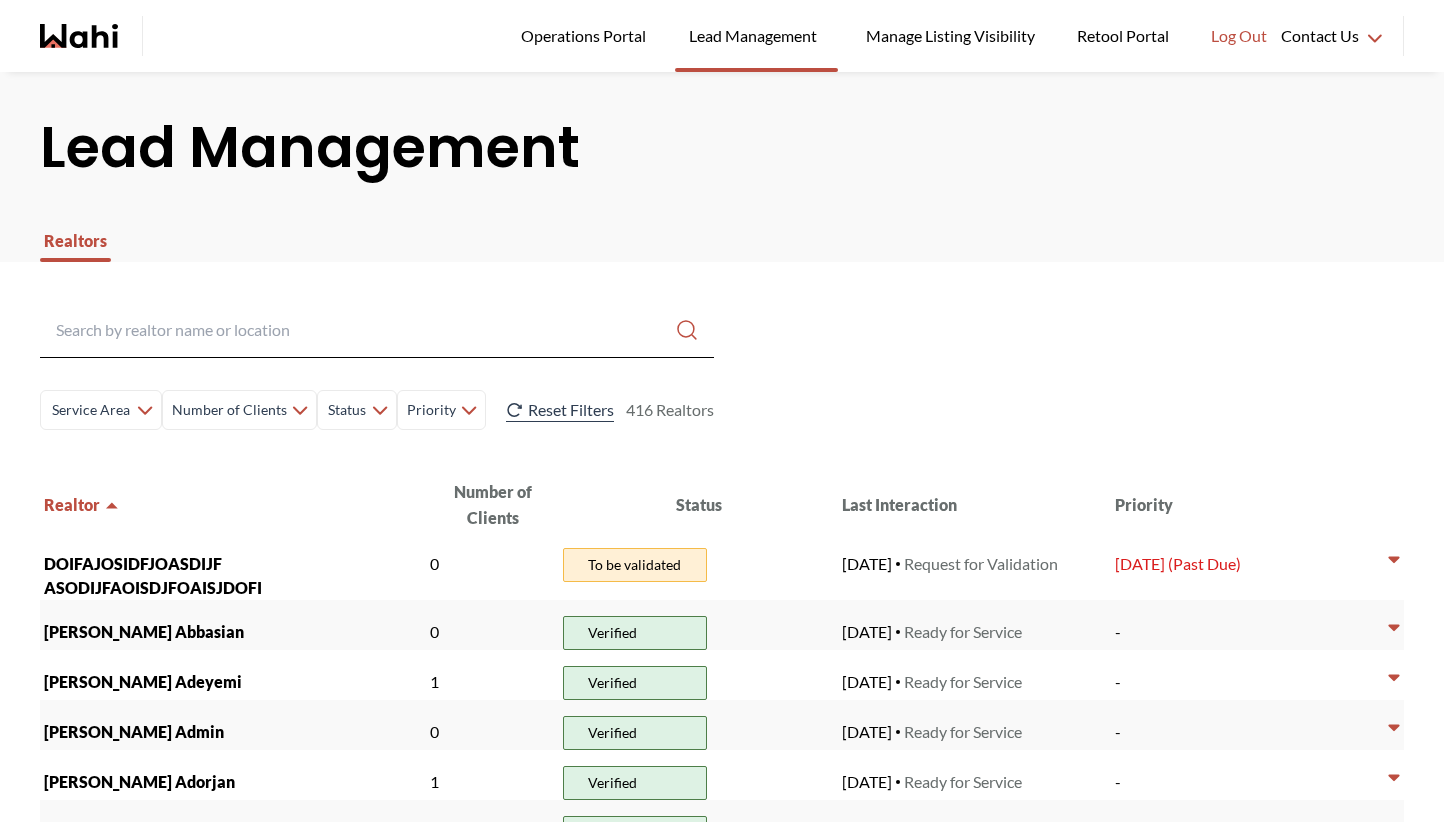 scroll, scrollTop: 0, scrollLeft: 0, axis: both 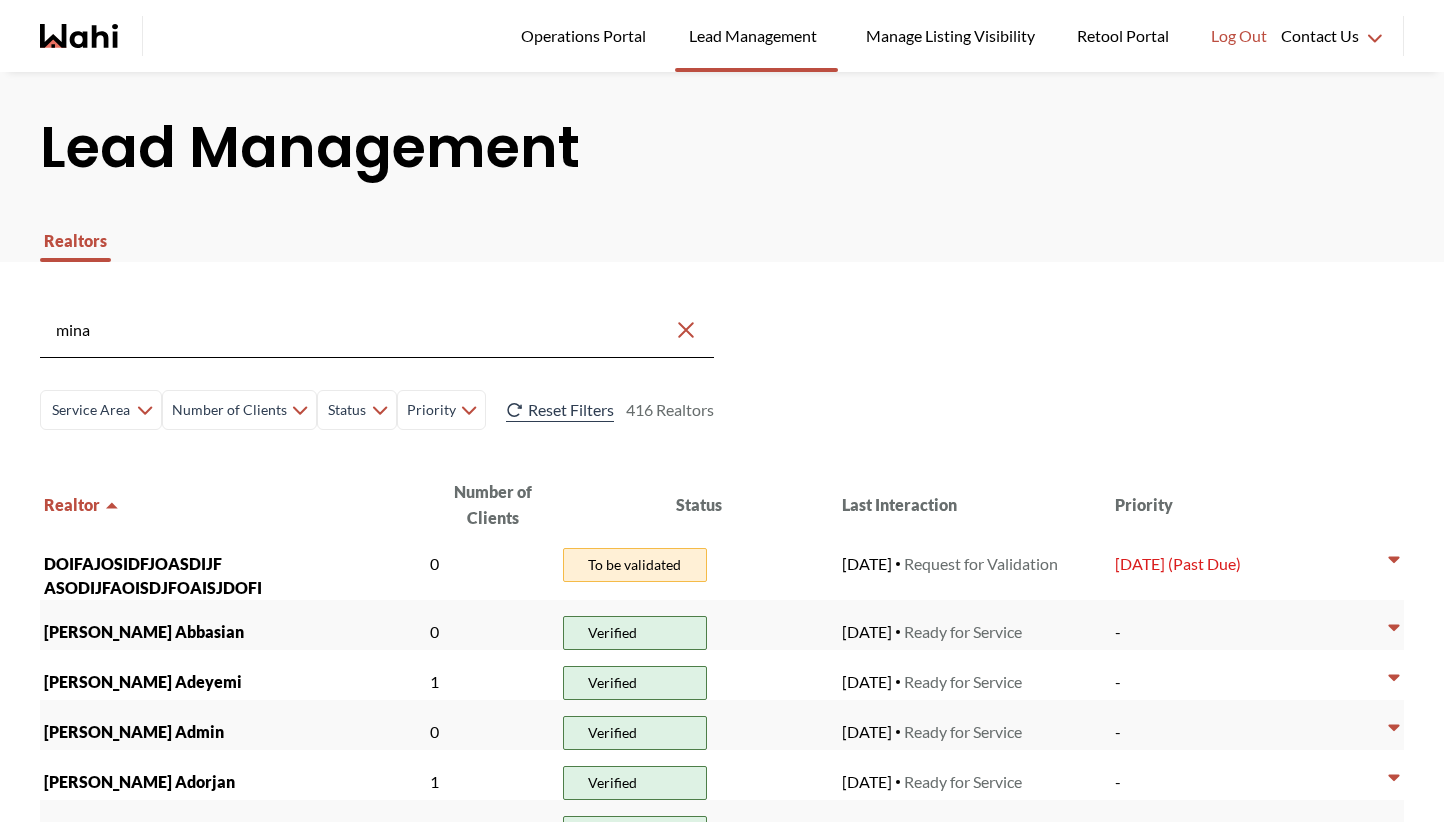 type on "mina" 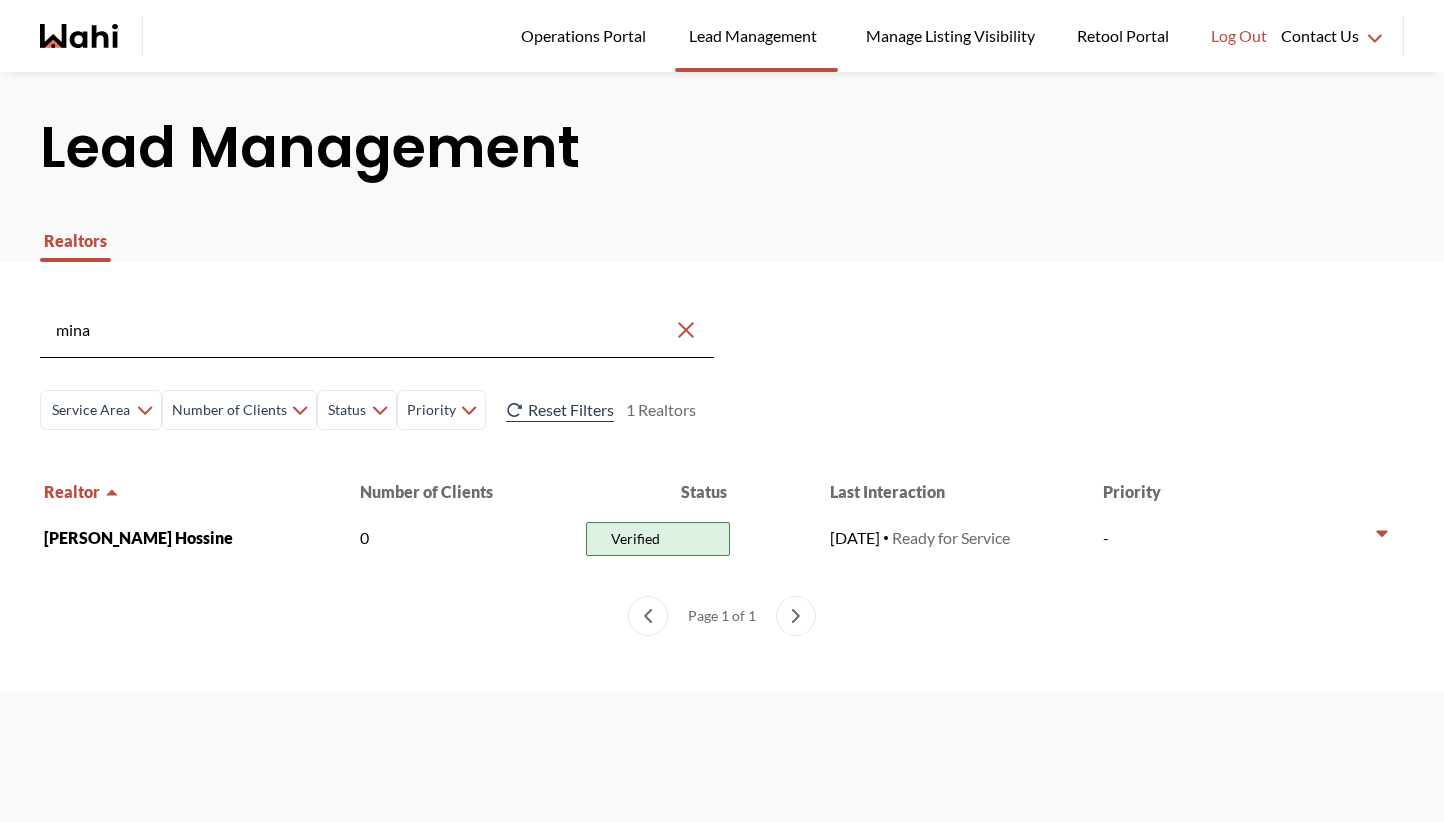 click on "2025-07-15 Ready for Service" at bounding box center [962, 531] 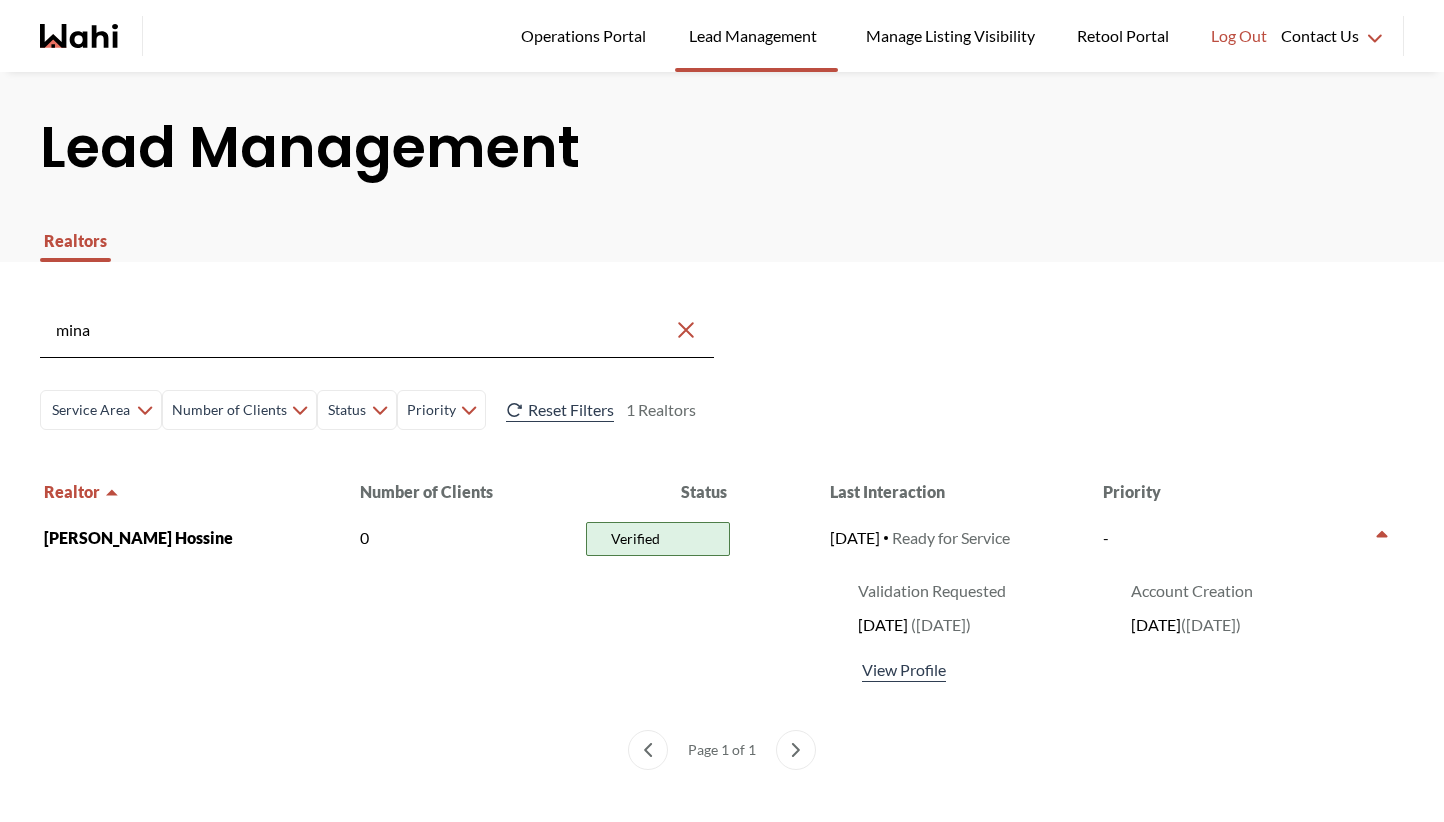scroll, scrollTop: 4, scrollLeft: 0, axis: vertical 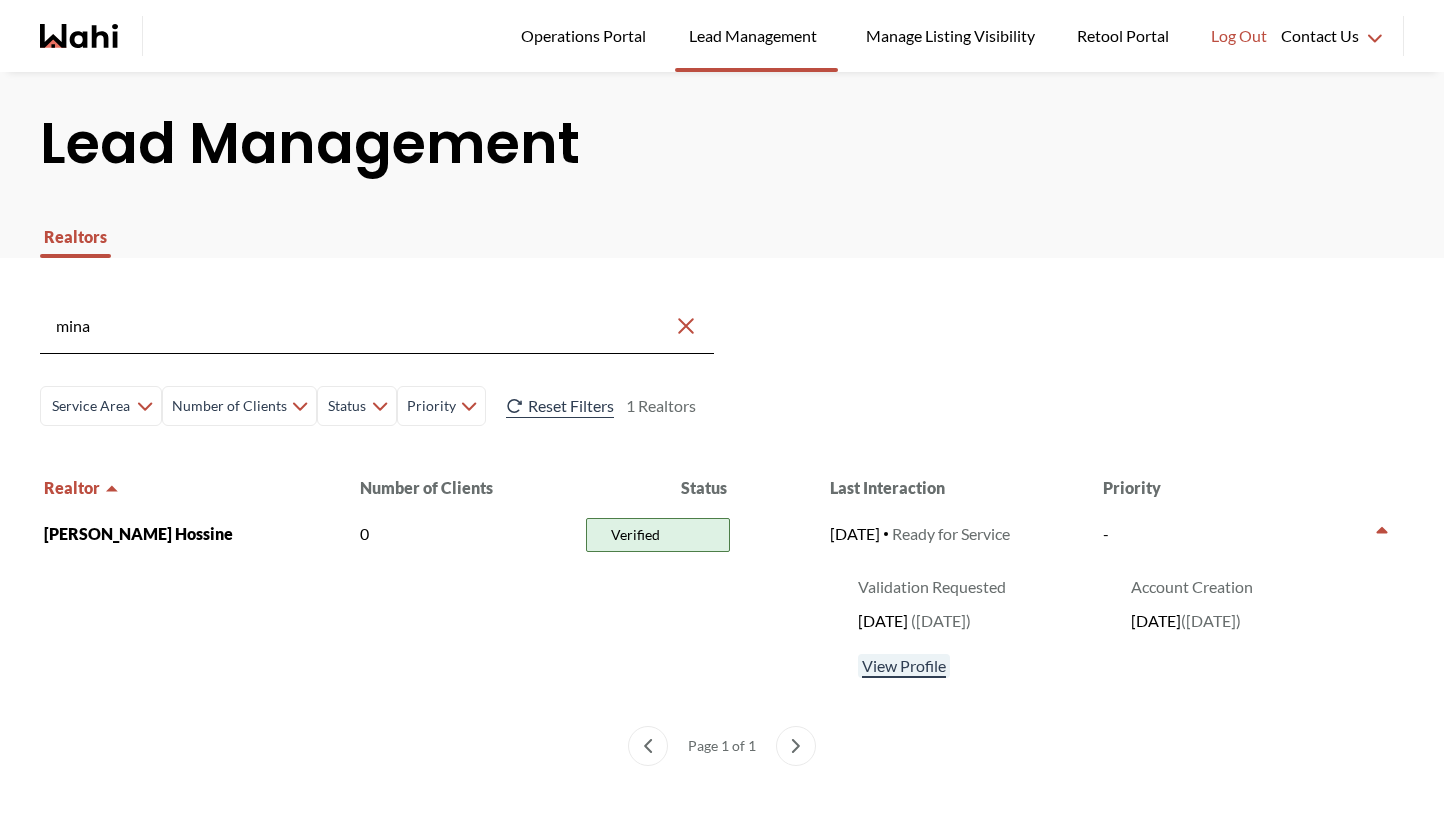 click on "View Profile" at bounding box center (904, 666) 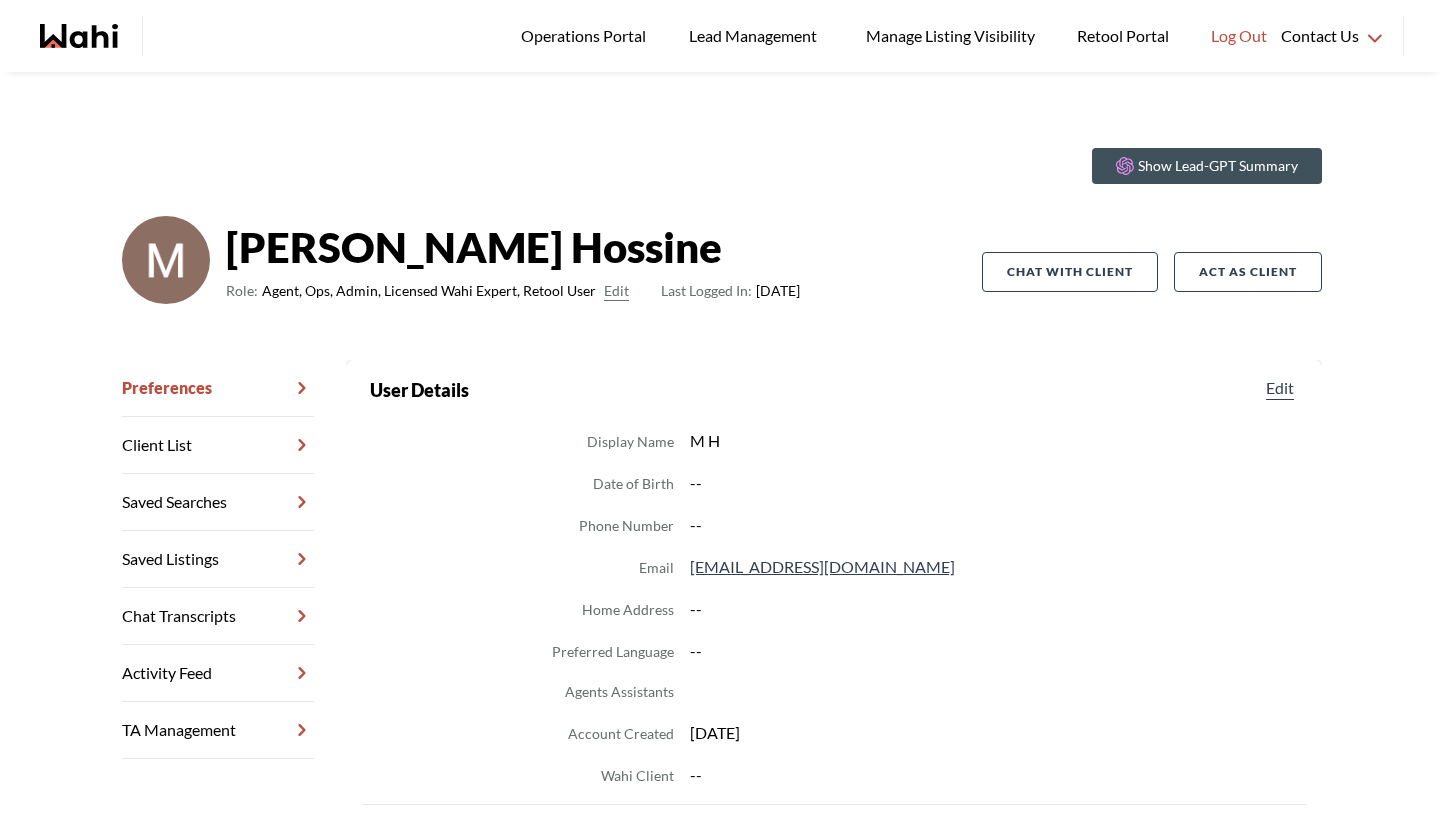 click on "Show Lead-GPT Summary Mina   Hossine Role:  Agent, Ops, Admin, Licensed Wahi Expert, Retool User Edit Last Logged In:  9 days ago Chat with client Act as Client Preferences     Client List     Saved Searches     Saved Listings     Chat Transcripts     Activity Feed     TA Management      Back to profile User Details Edit Display Name M H Date of Birth -- Phone Number -- Email mina.hossine@wahi.com Home Address -- Preferred Language -- Agents Assistants Account Created 07-15-2025 Wahi Client -- Agent Details Edit Agent Status Verified Professional Affiliations Website --" at bounding box center (722, 588) 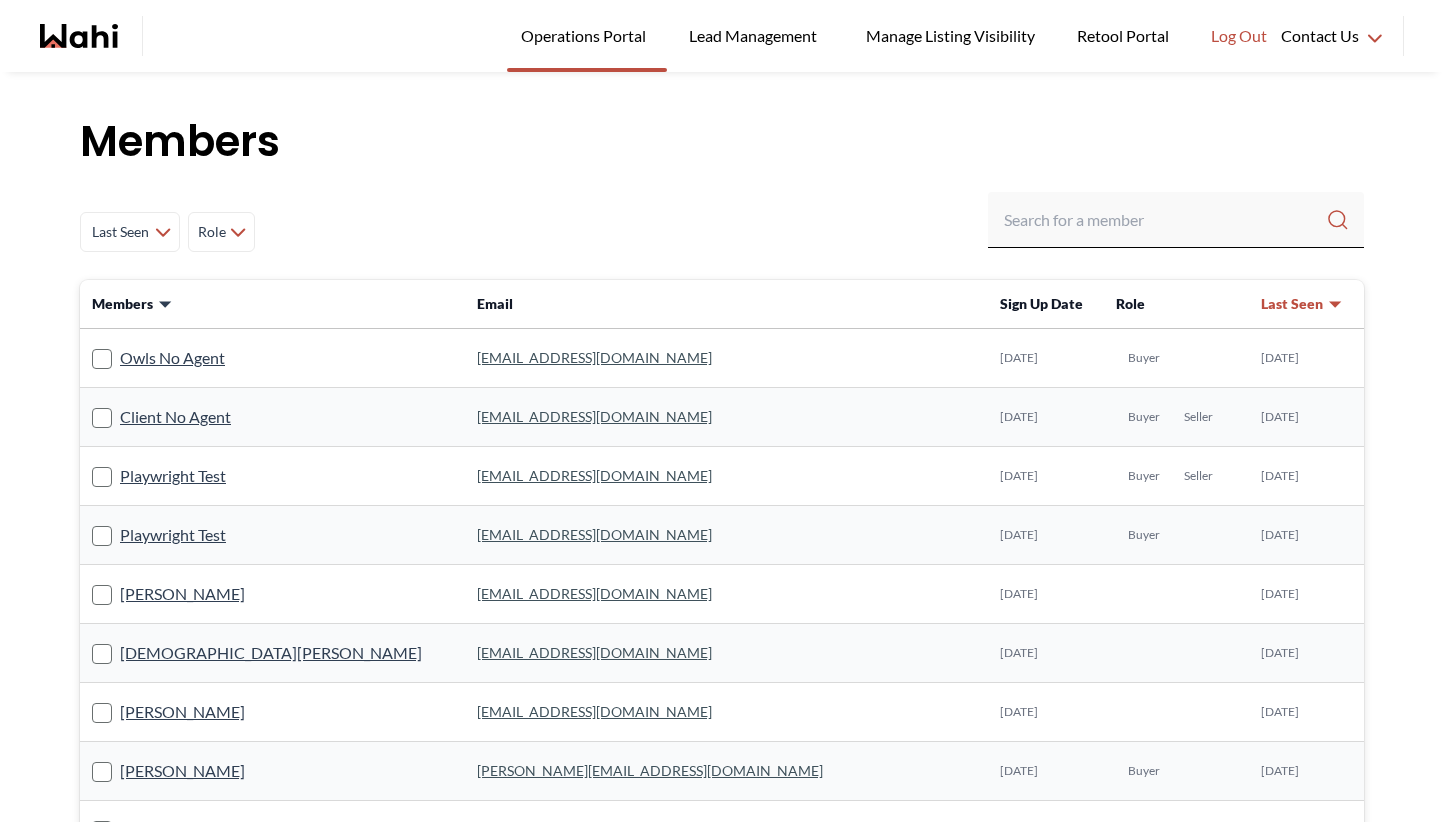 scroll, scrollTop: 0, scrollLeft: 0, axis: both 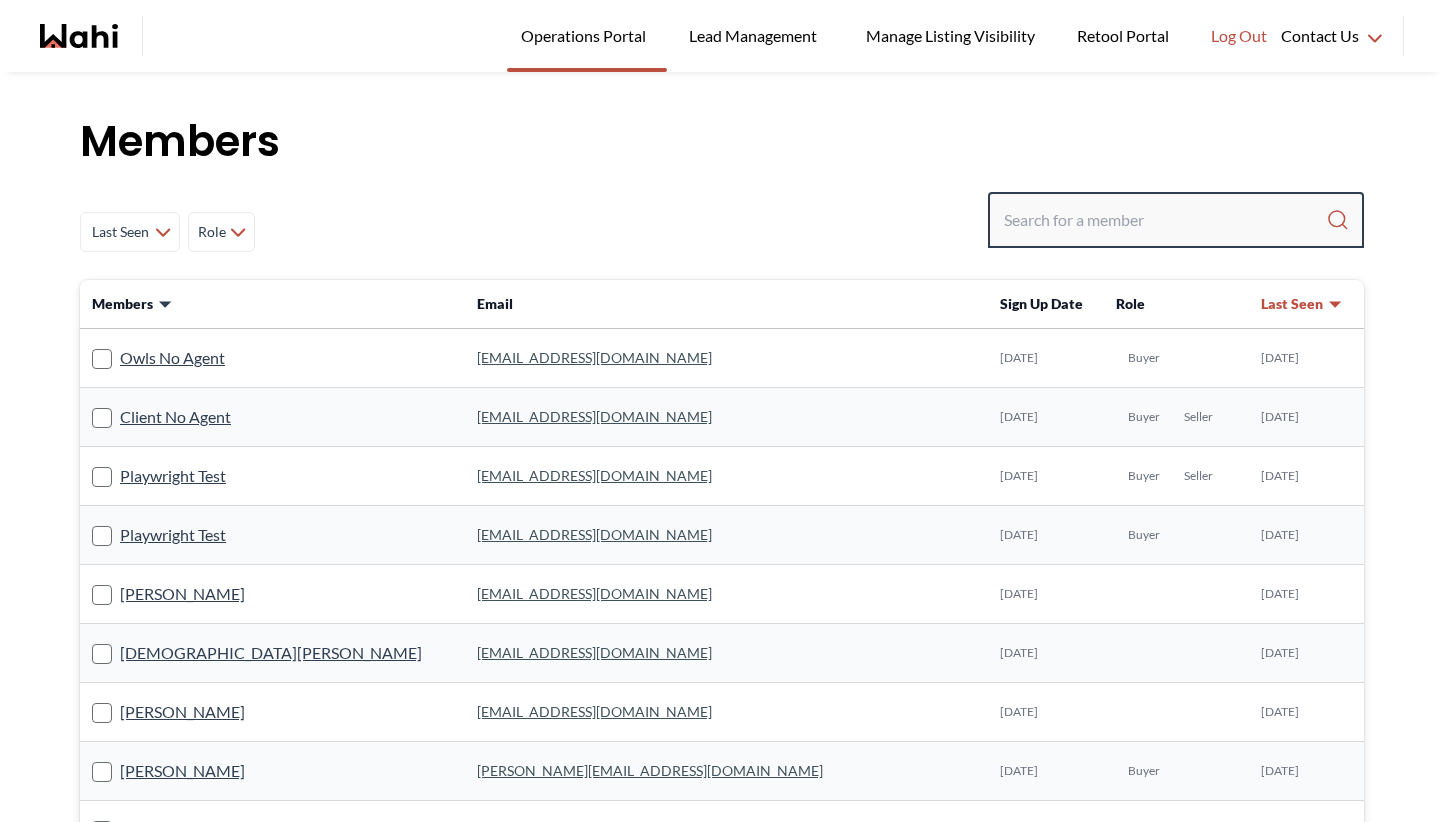 click at bounding box center [1165, 220] 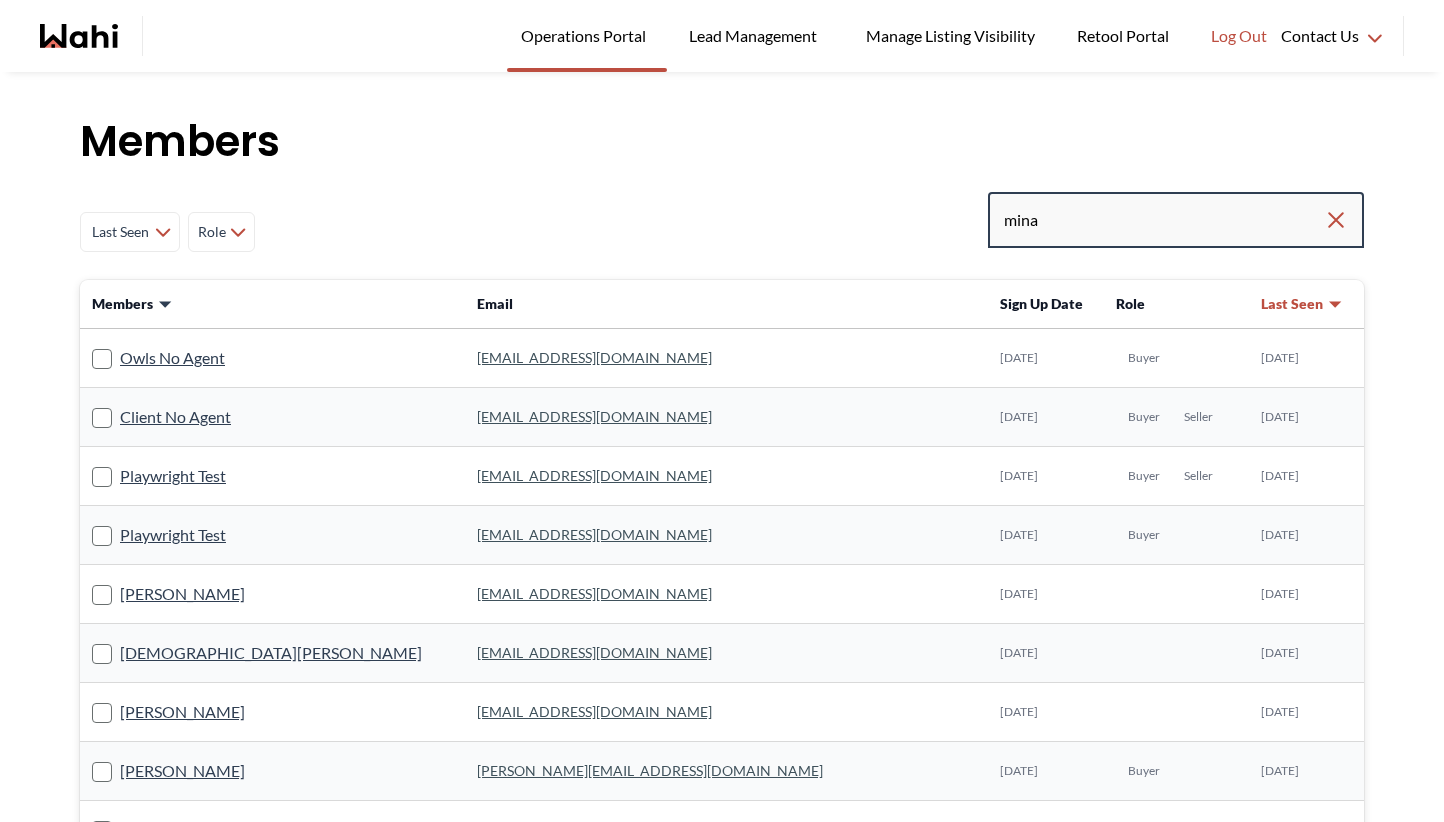 type on "mina" 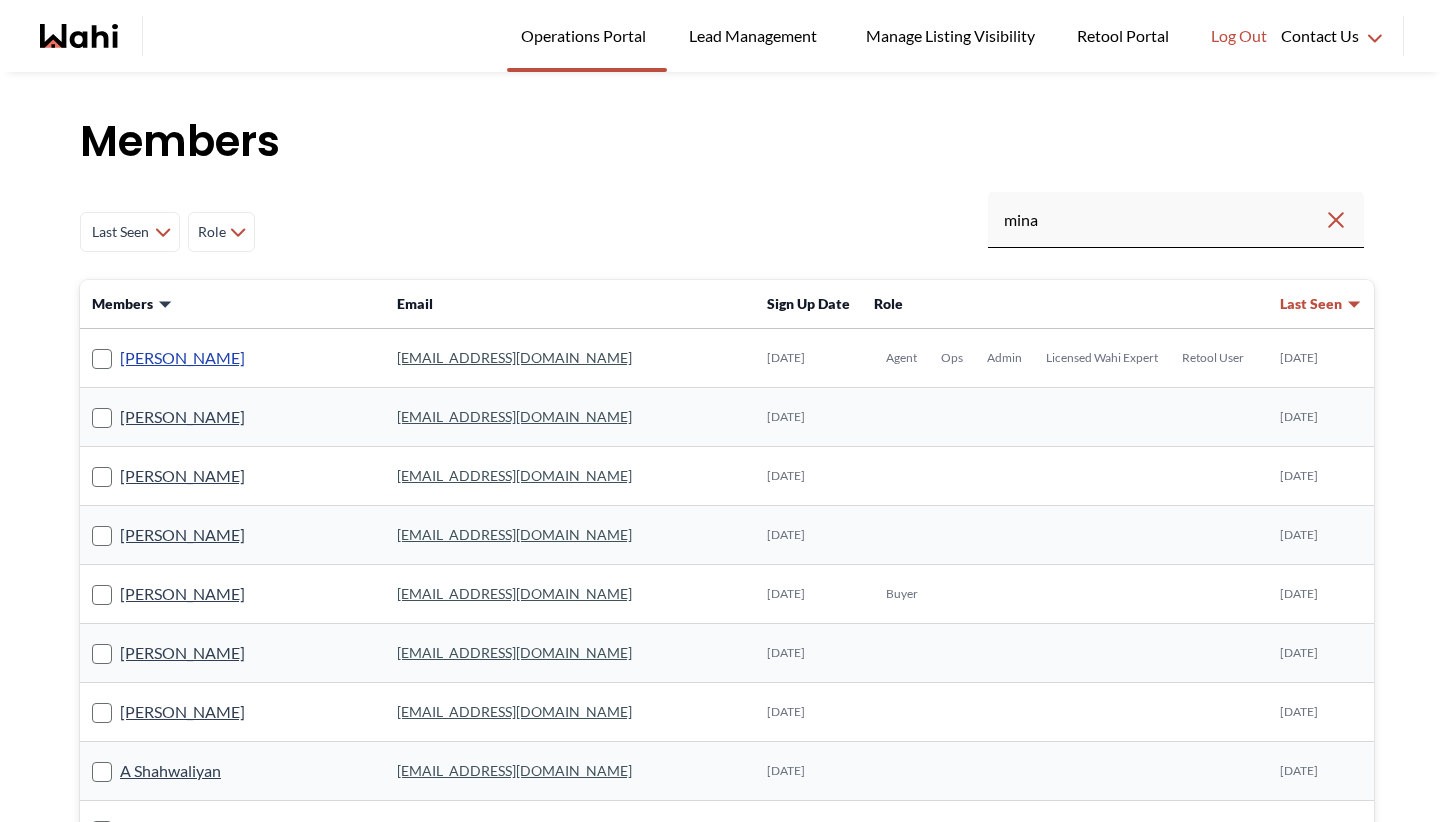 click on "Mina Hossine" at bounding box center (182, 358) 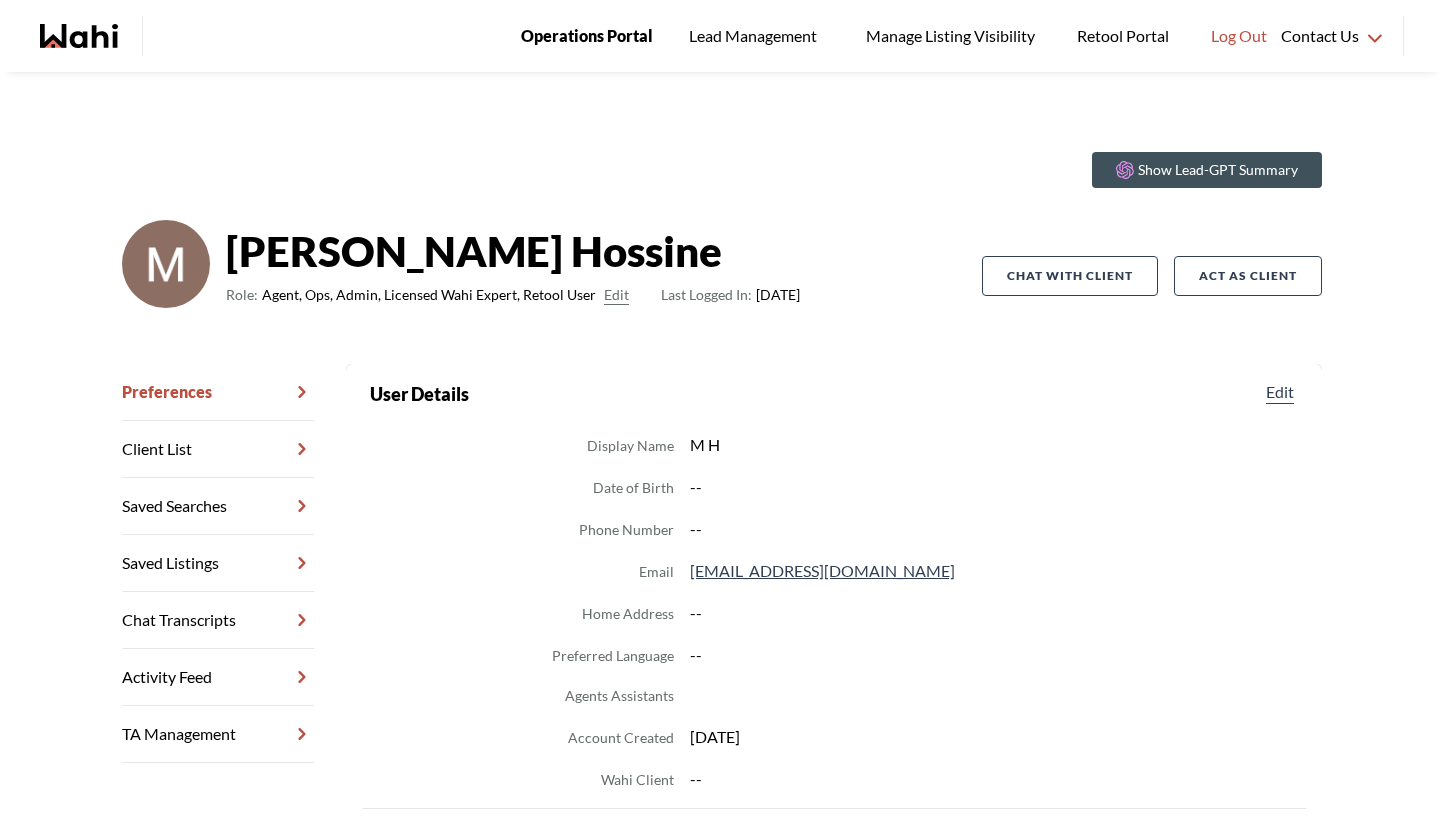 click on "Operations Portal" at bounding box center (587, 36) 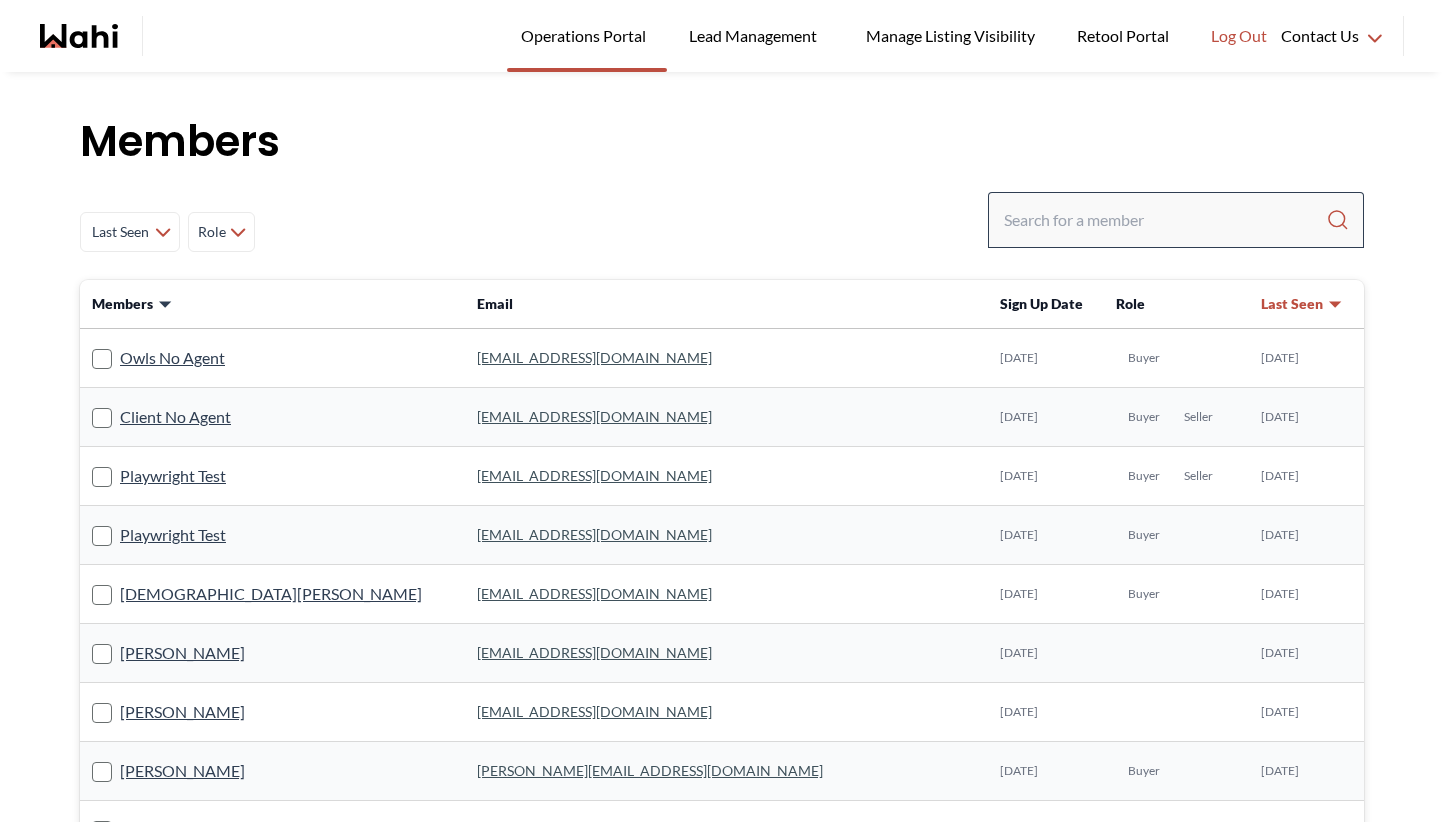 scroll, scrollTop: 0, scrollLeft: 0, axis: both 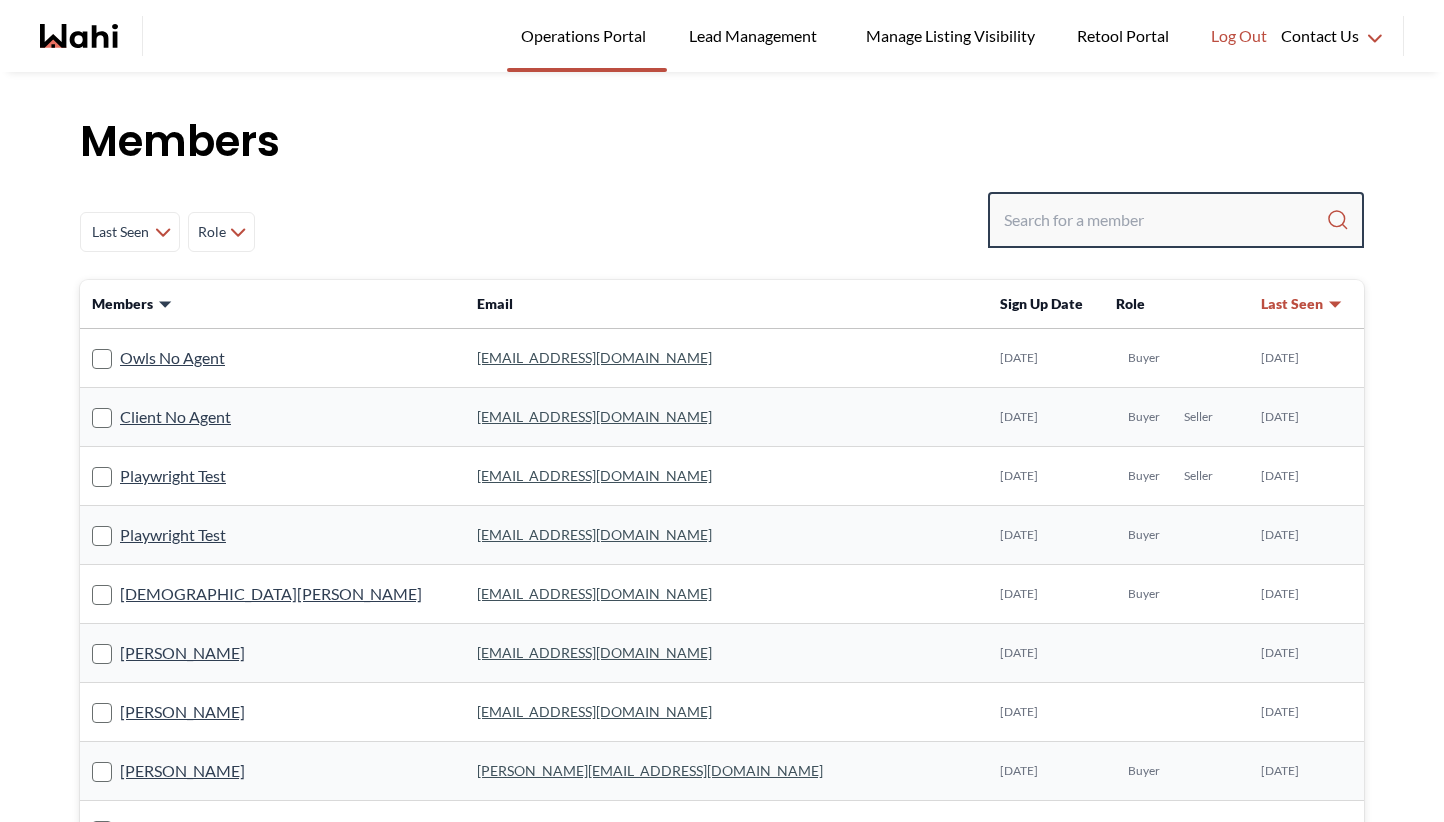 click at bounding box center [1165, 220] 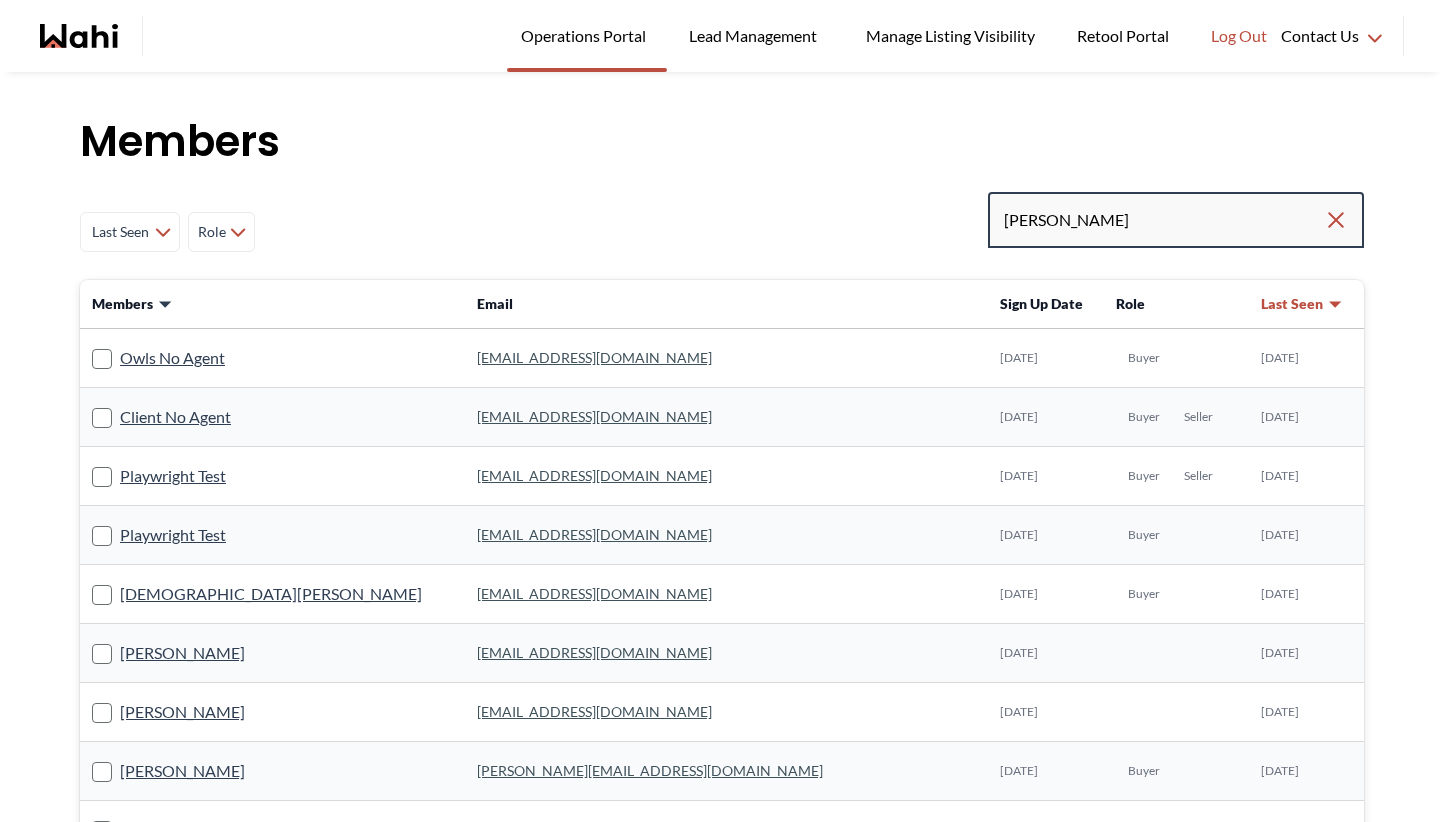 type on "[PERSON_NAME]" 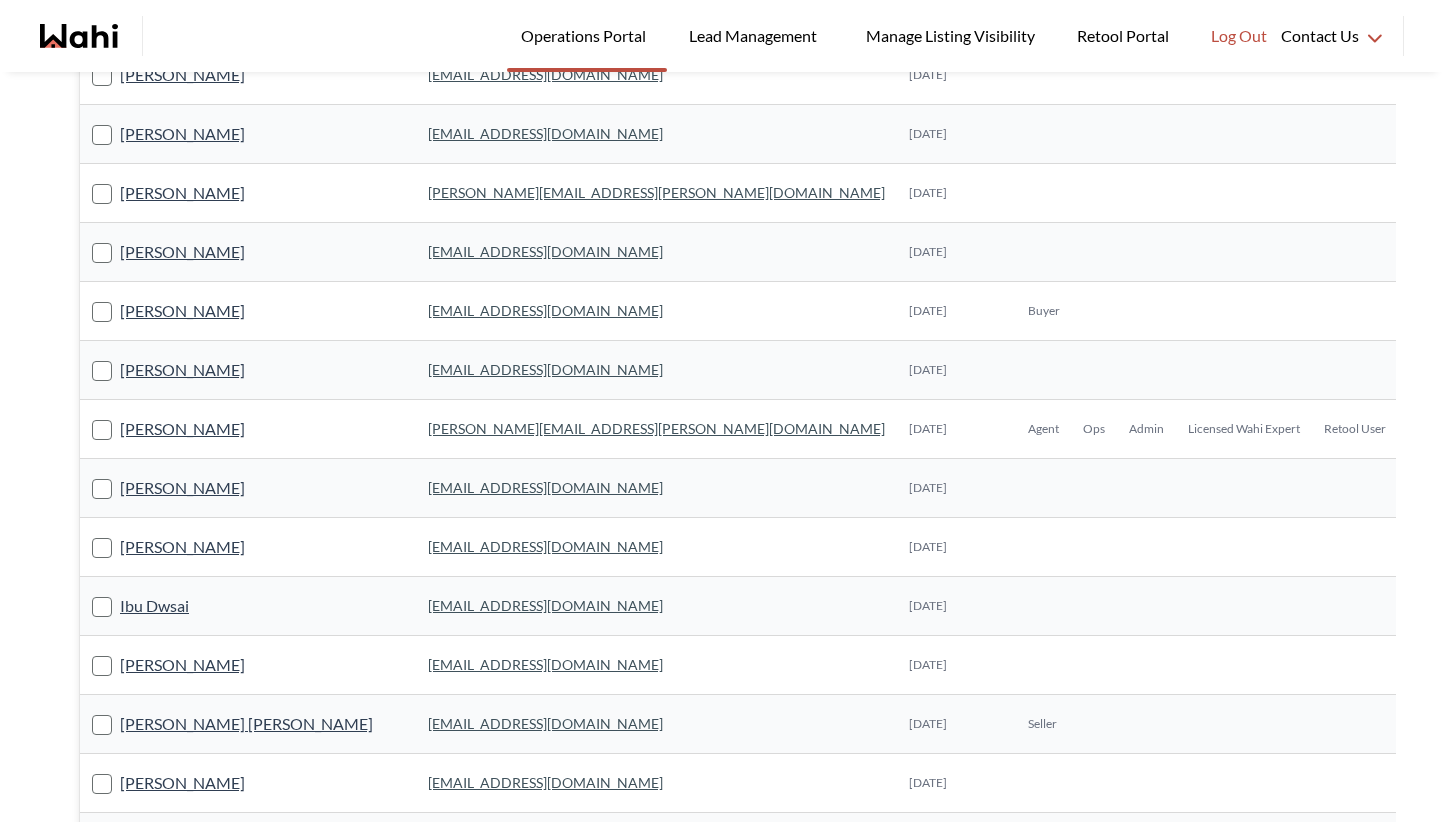 scroll, scrollTop: 421, scrollLeft: 0, axis: vertical 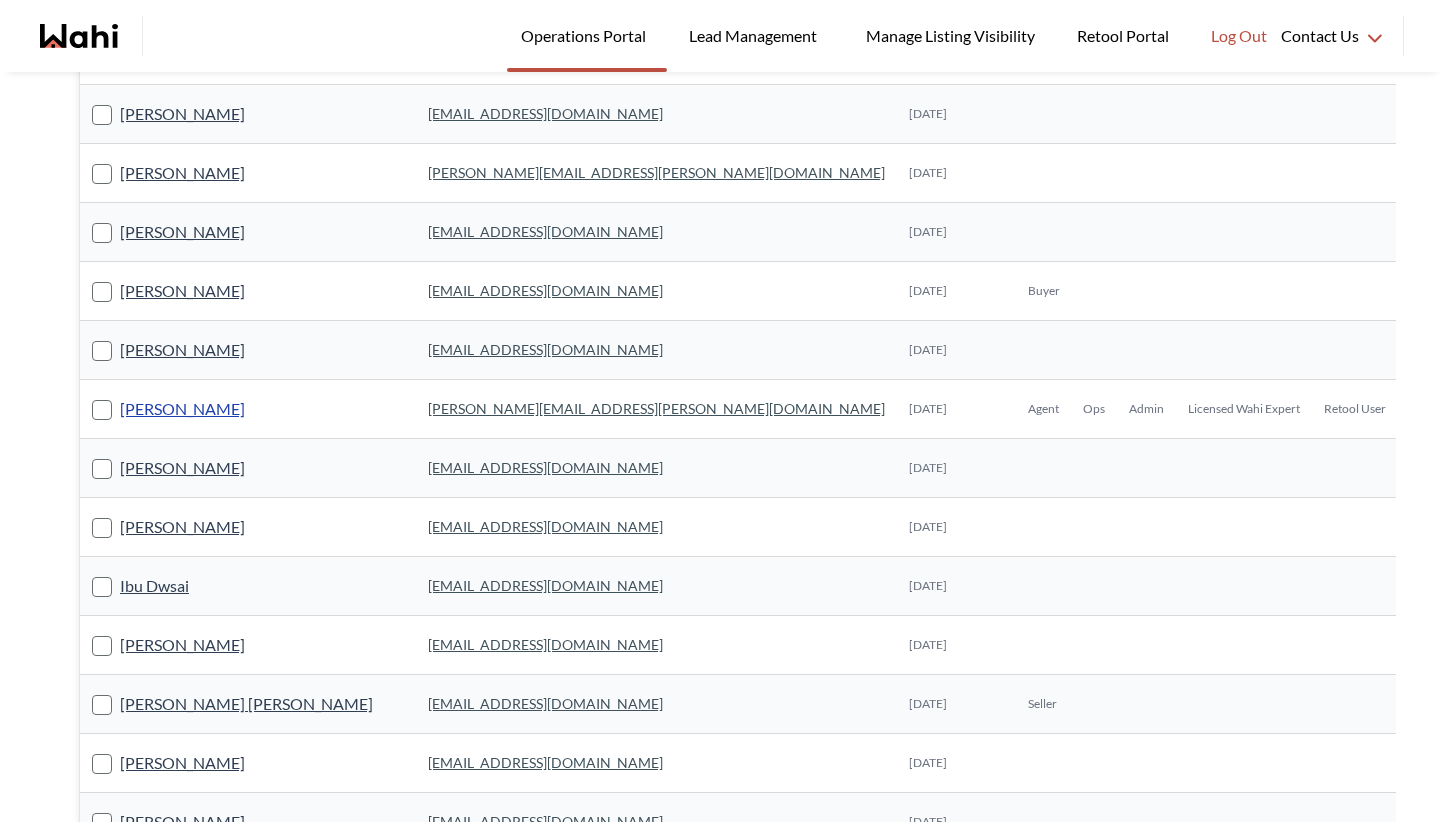 click on "Ibrahim Dandach" at bounding box center (182, 409) 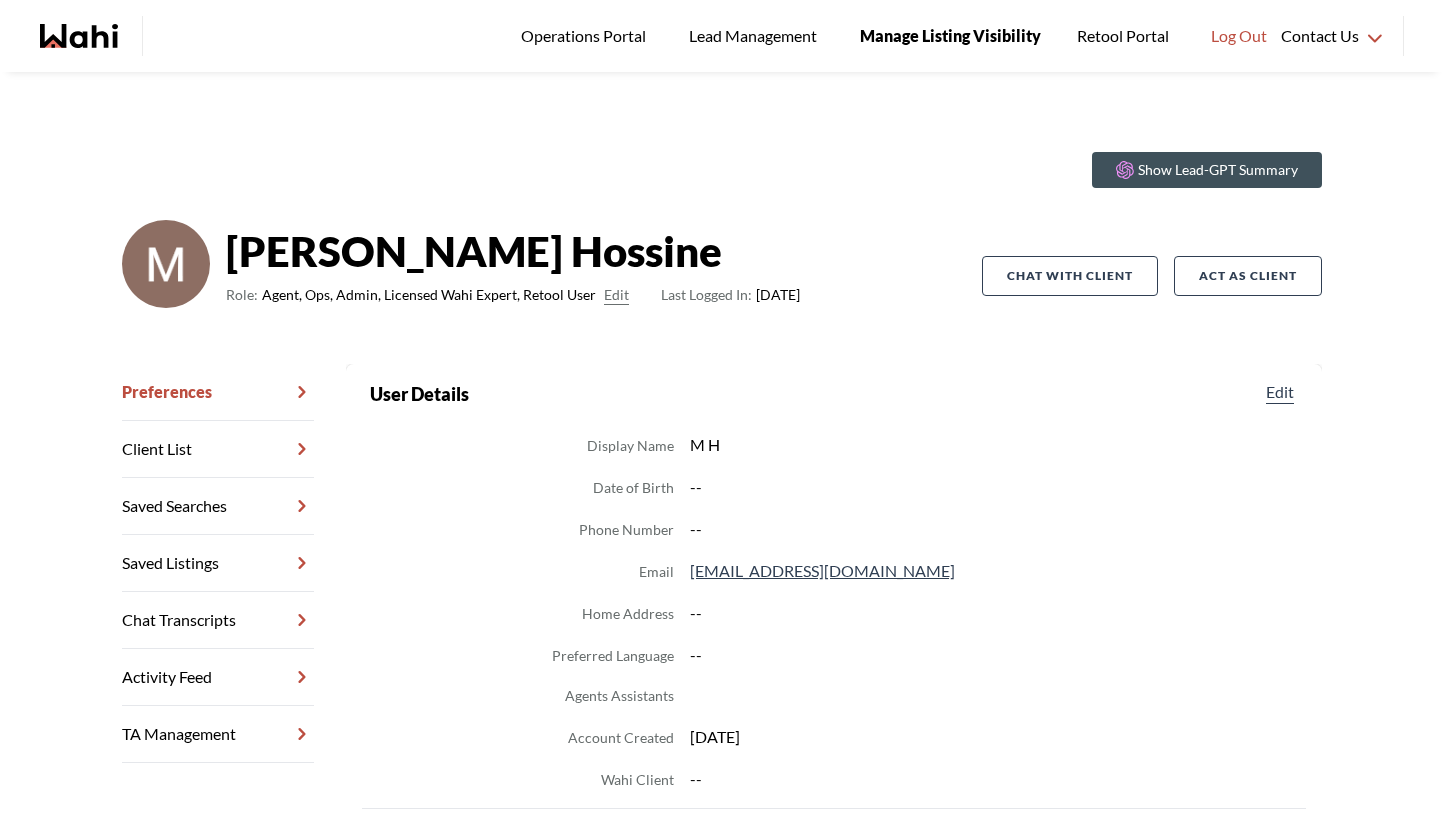 scroll, scrollTop: 0, scrollLeft: 0, axis: both 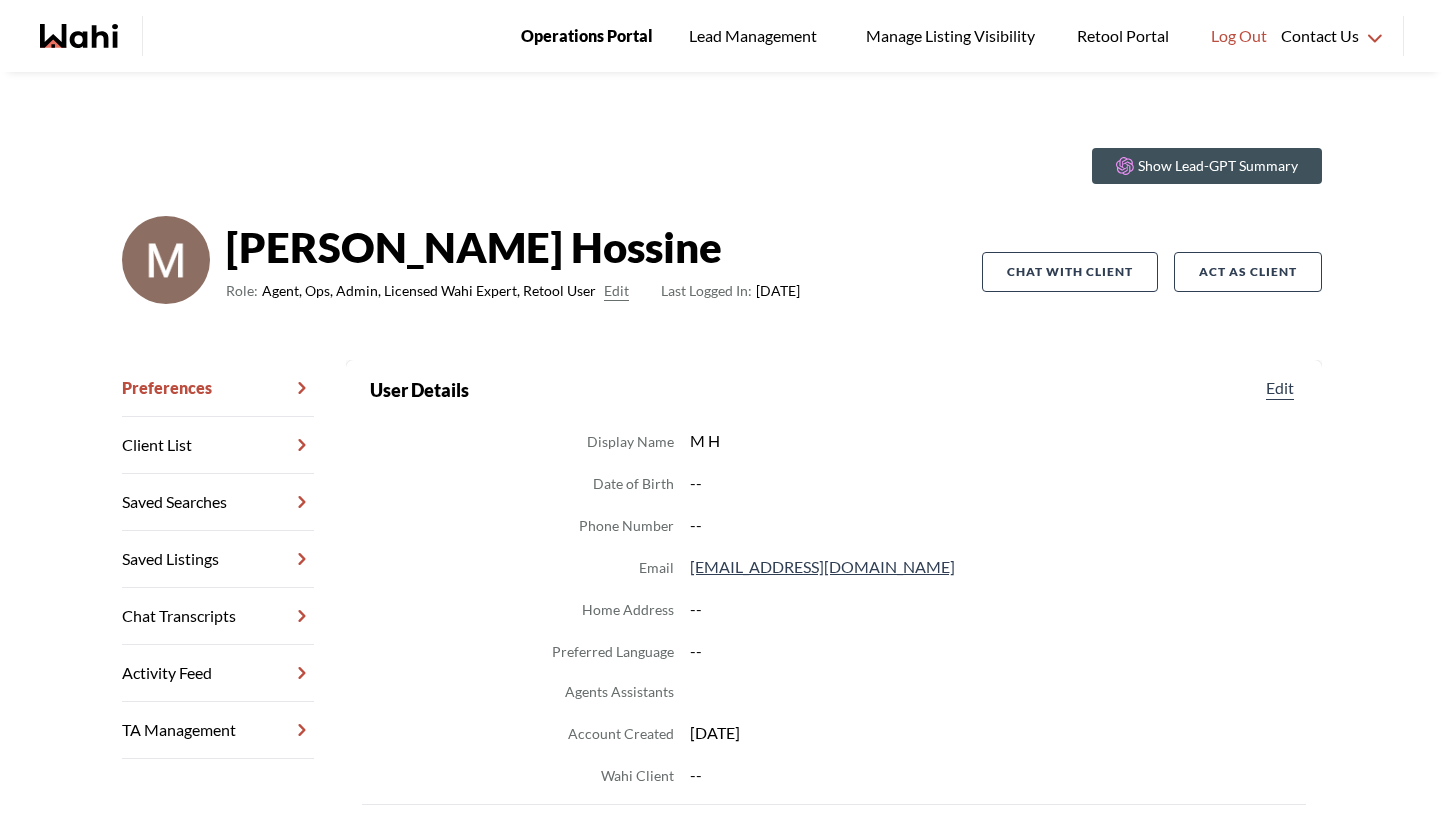 click on "Operations Portal" at bounding box center (587, 36) 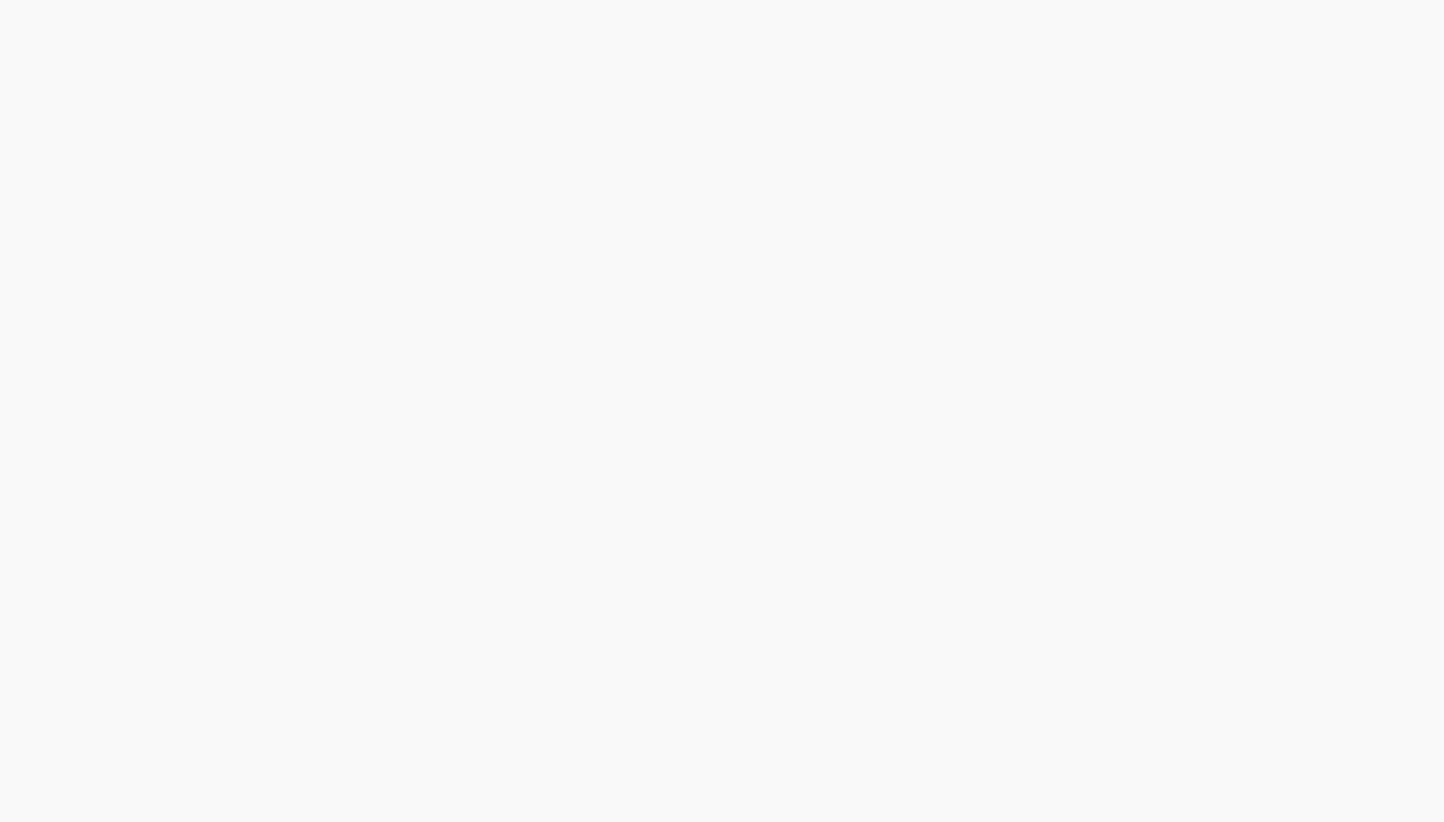 scroll, scrollTop: 0, scrollLeft: 0, axis: both 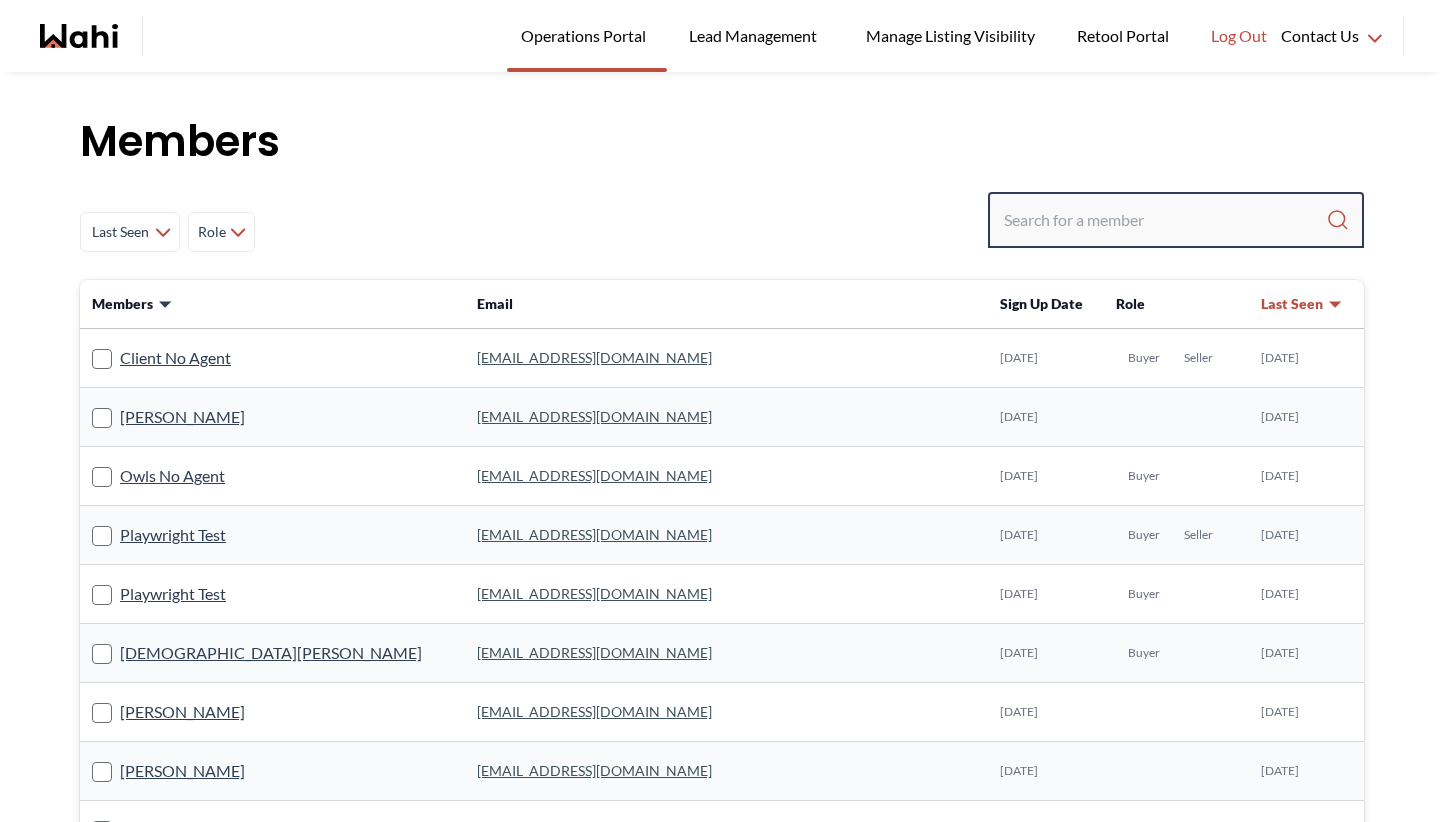 click at bounding box center (1165, 220) 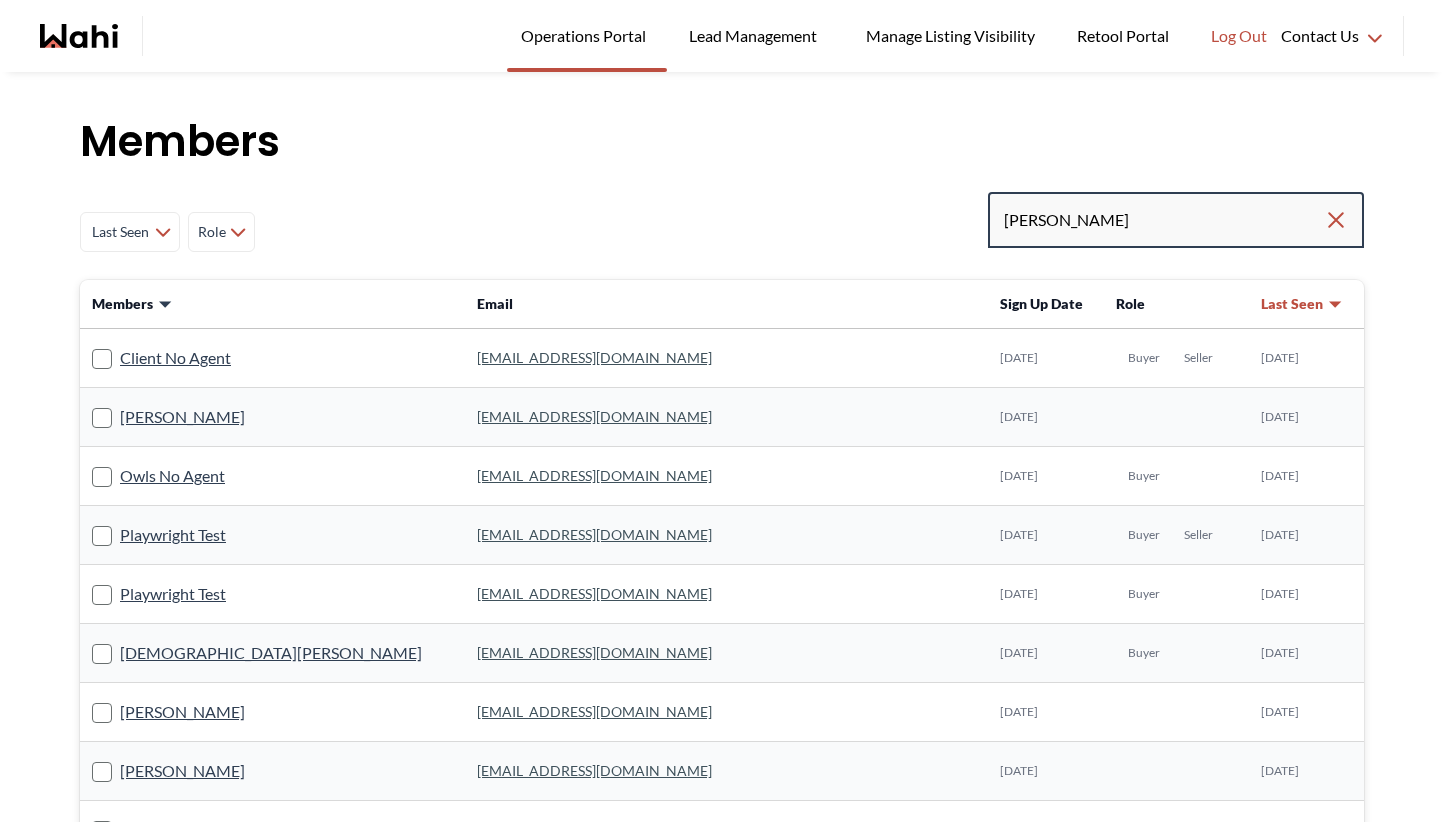 type on "[PERSON_NAME]" 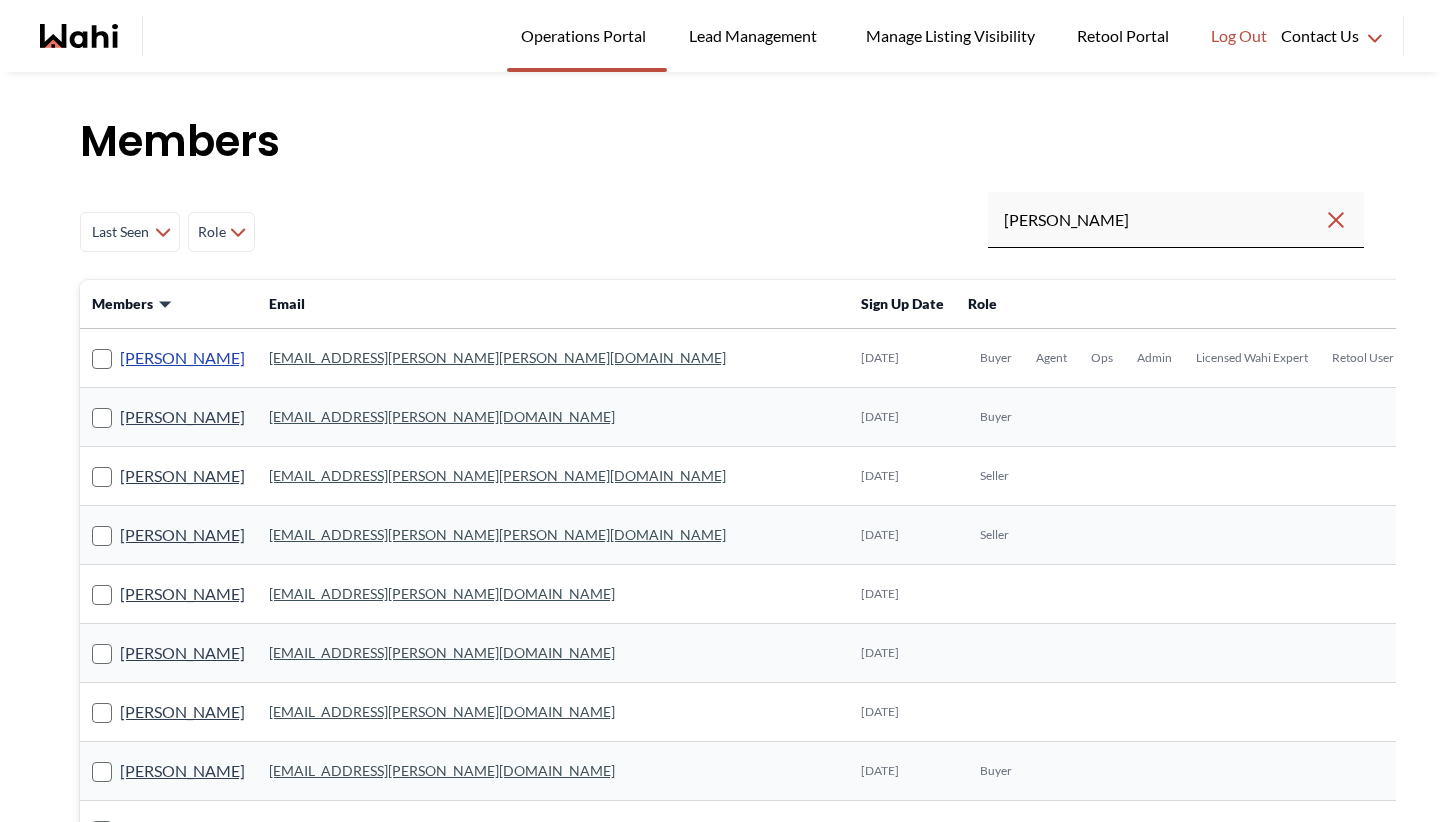 click on "Maxime Lefebvre" at bounding box center (182, 358) 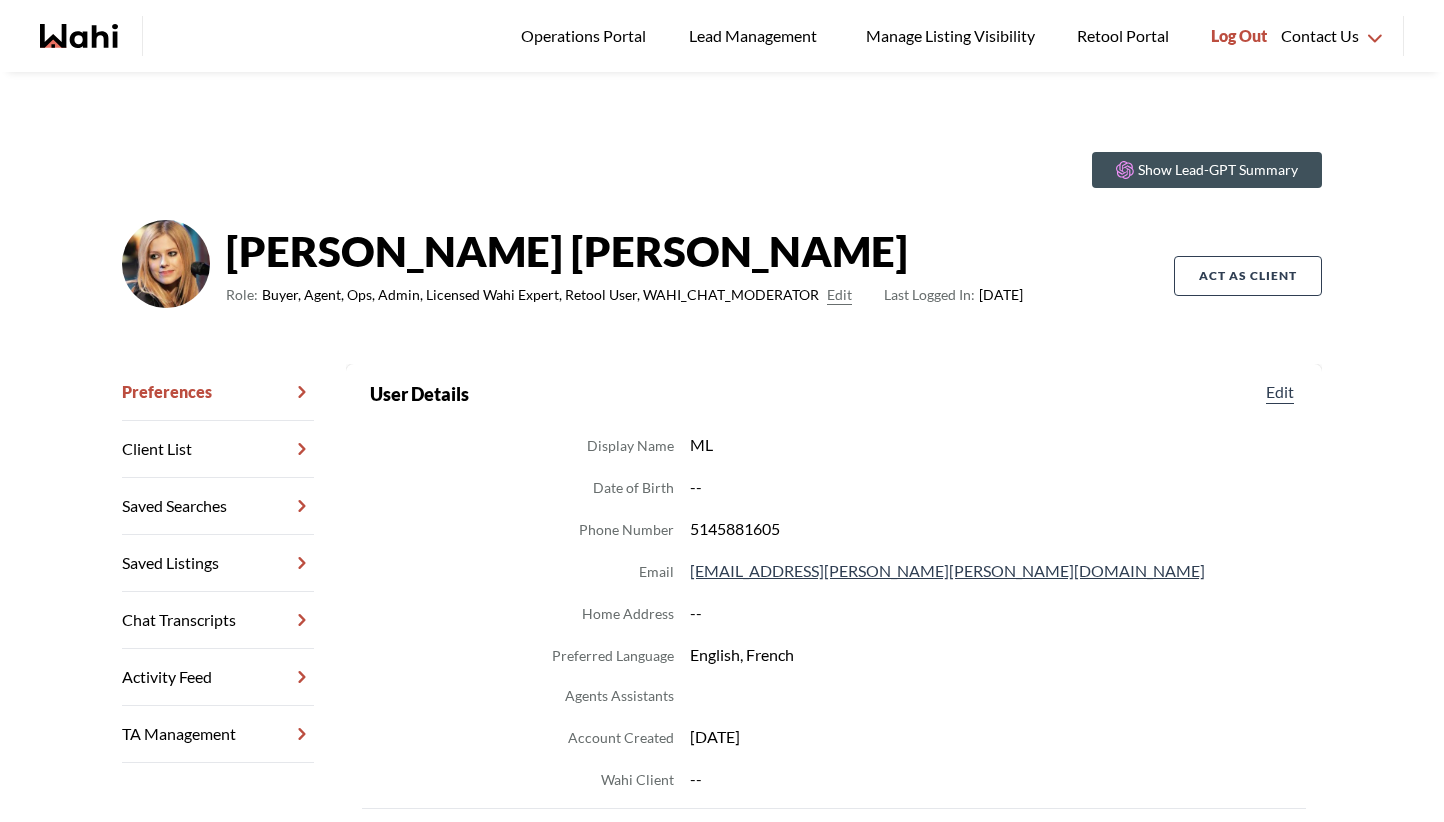 click on "Log Out" at bounding box center (1239, 36) 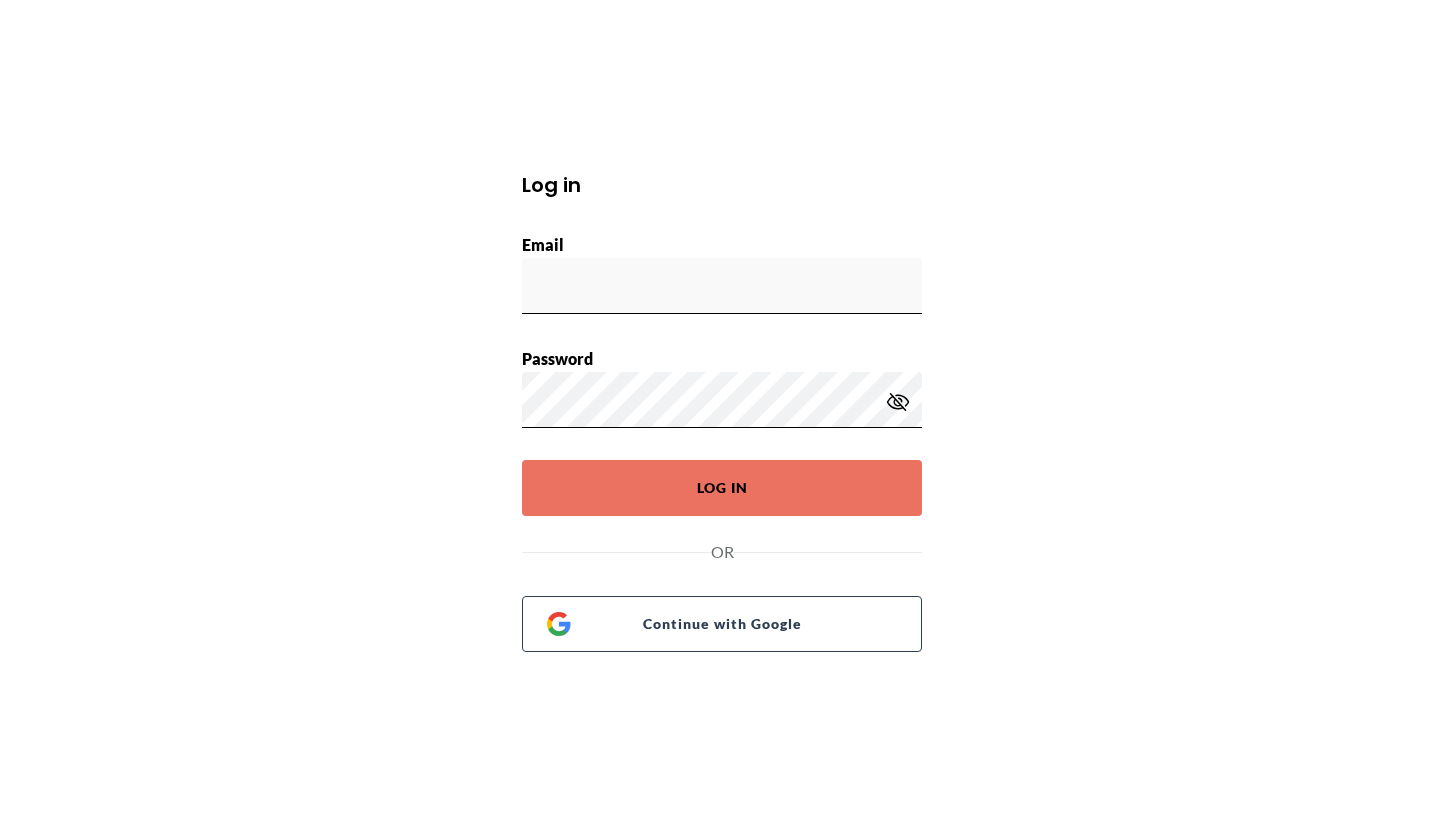 click on "Log in Email Password Log In OR Continue with Google" at bounding box center (722, 411) 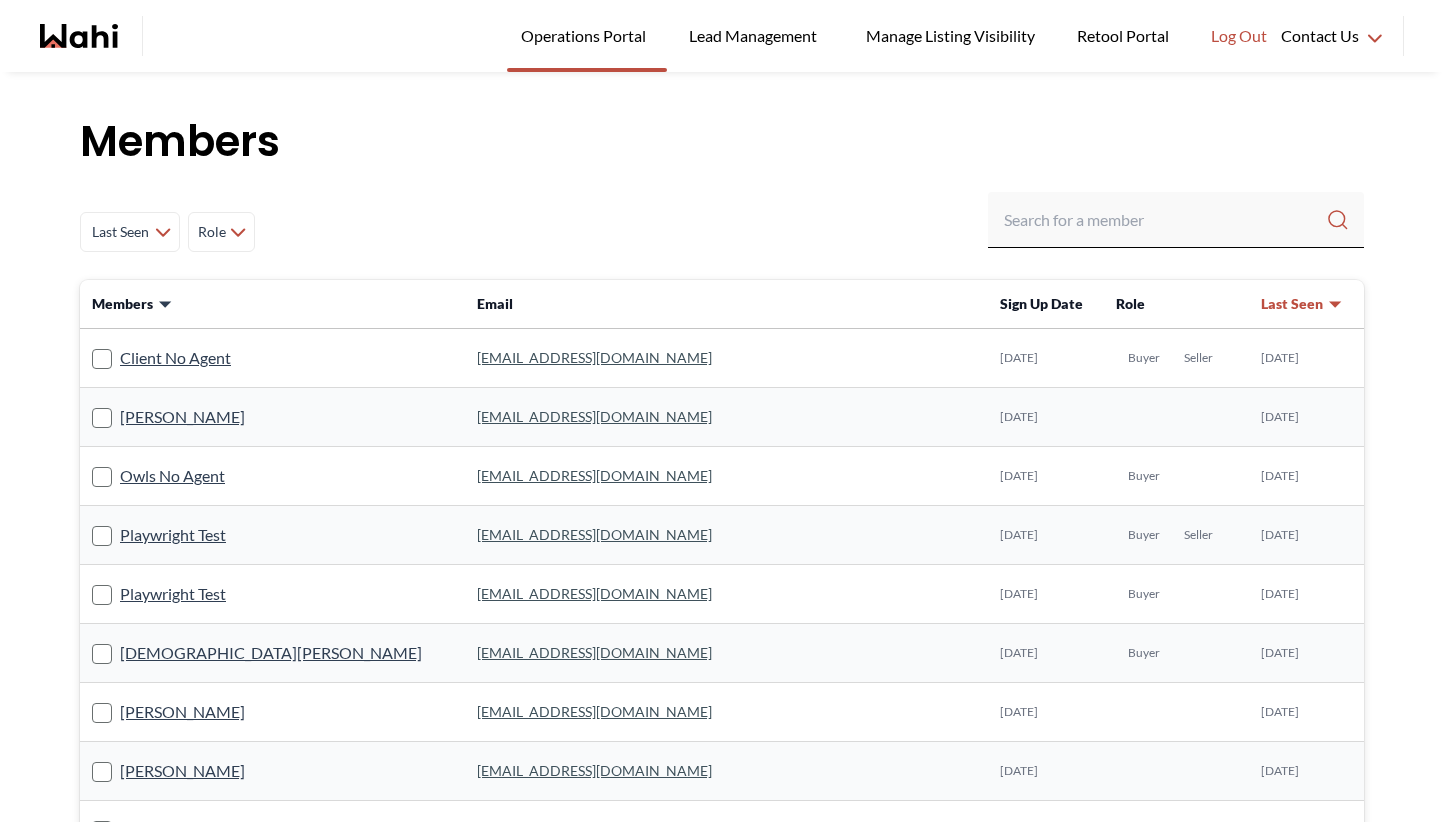 scroll, scrollTop: 0, scrollLeft: 0, axis: both 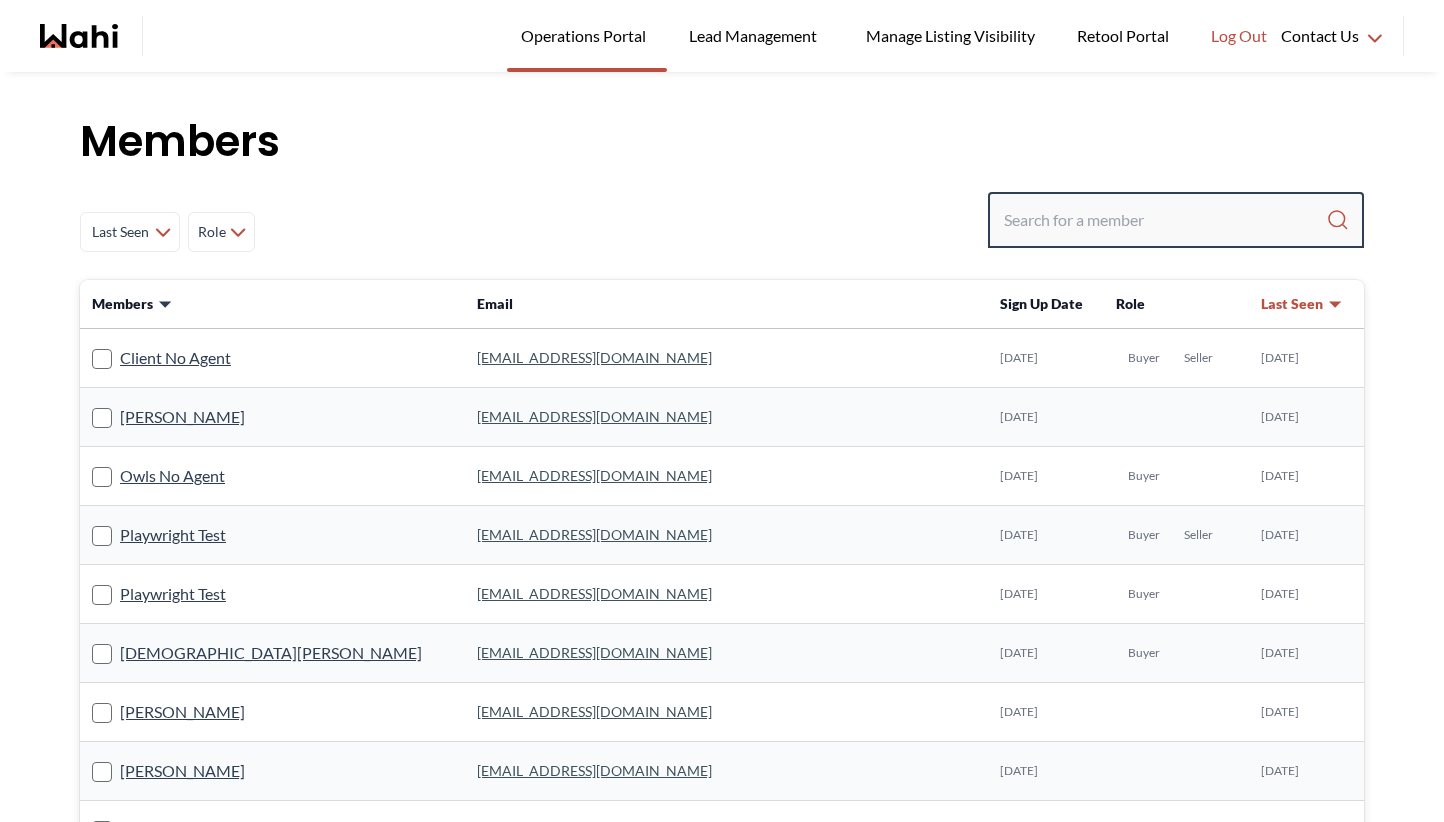 click at bounding box center [1165, 220] 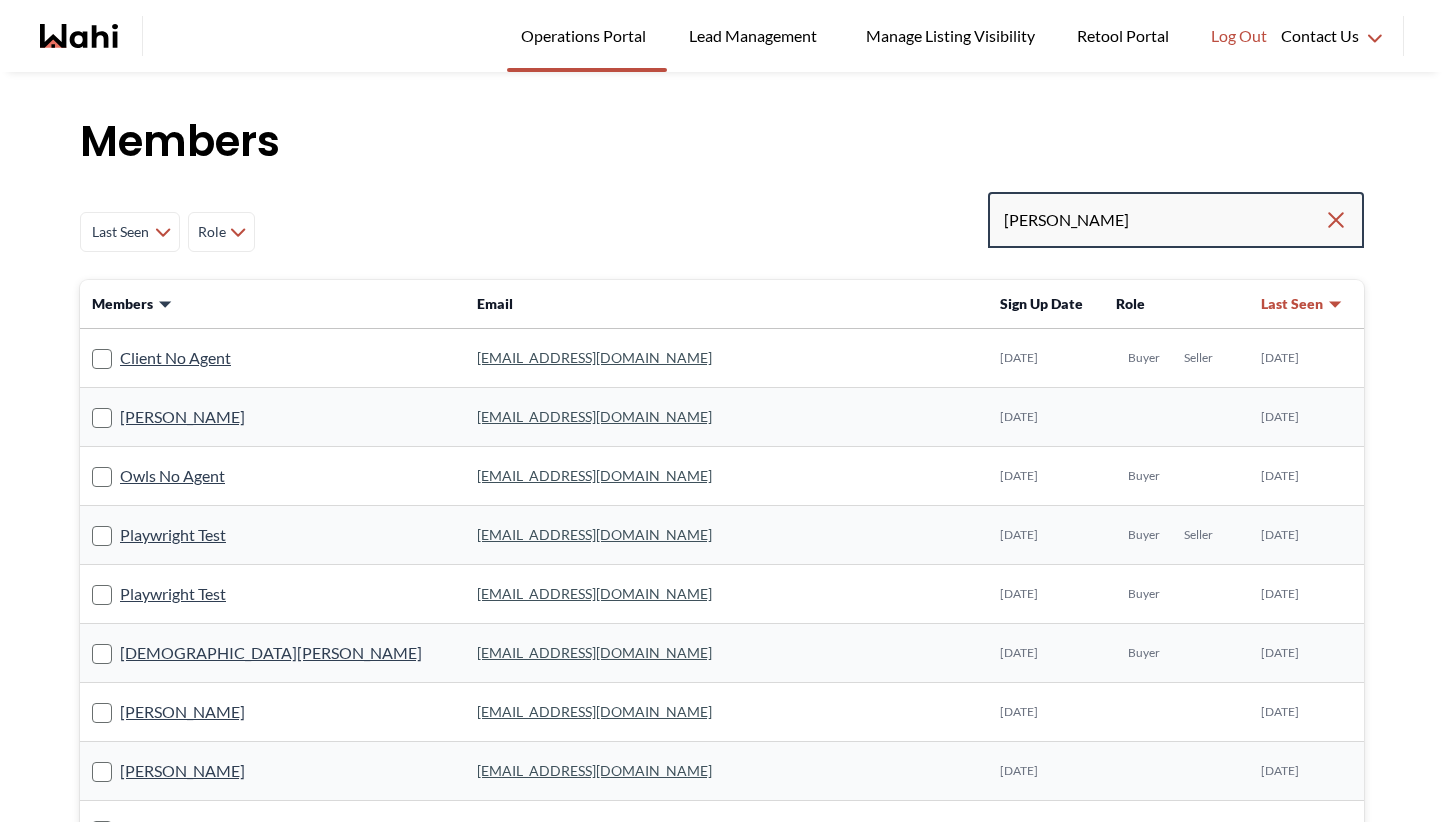 type on "[PERSON_NAME]" 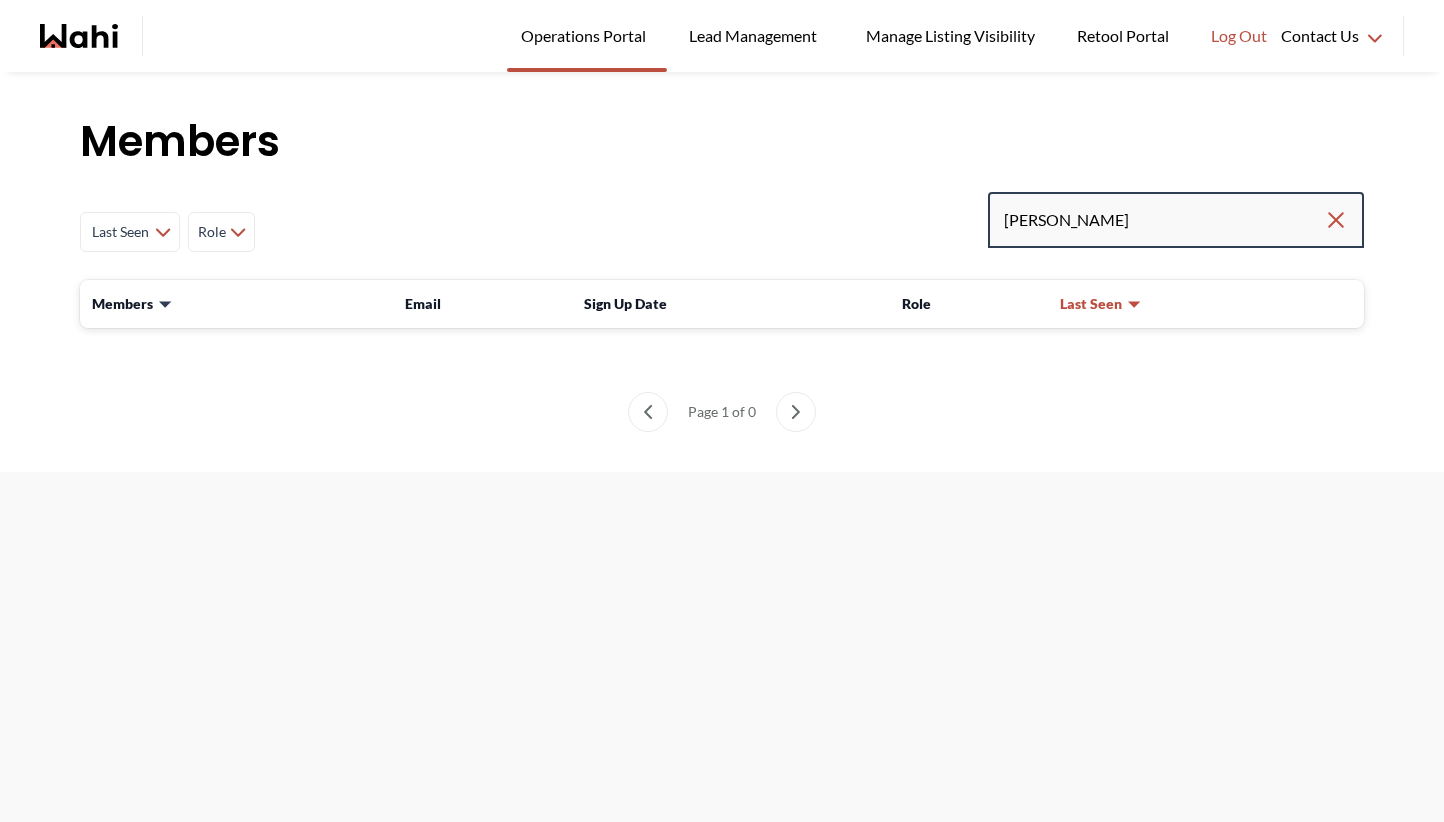 click on "[PERSON_NAME]" at bounding box center (1164, 220) 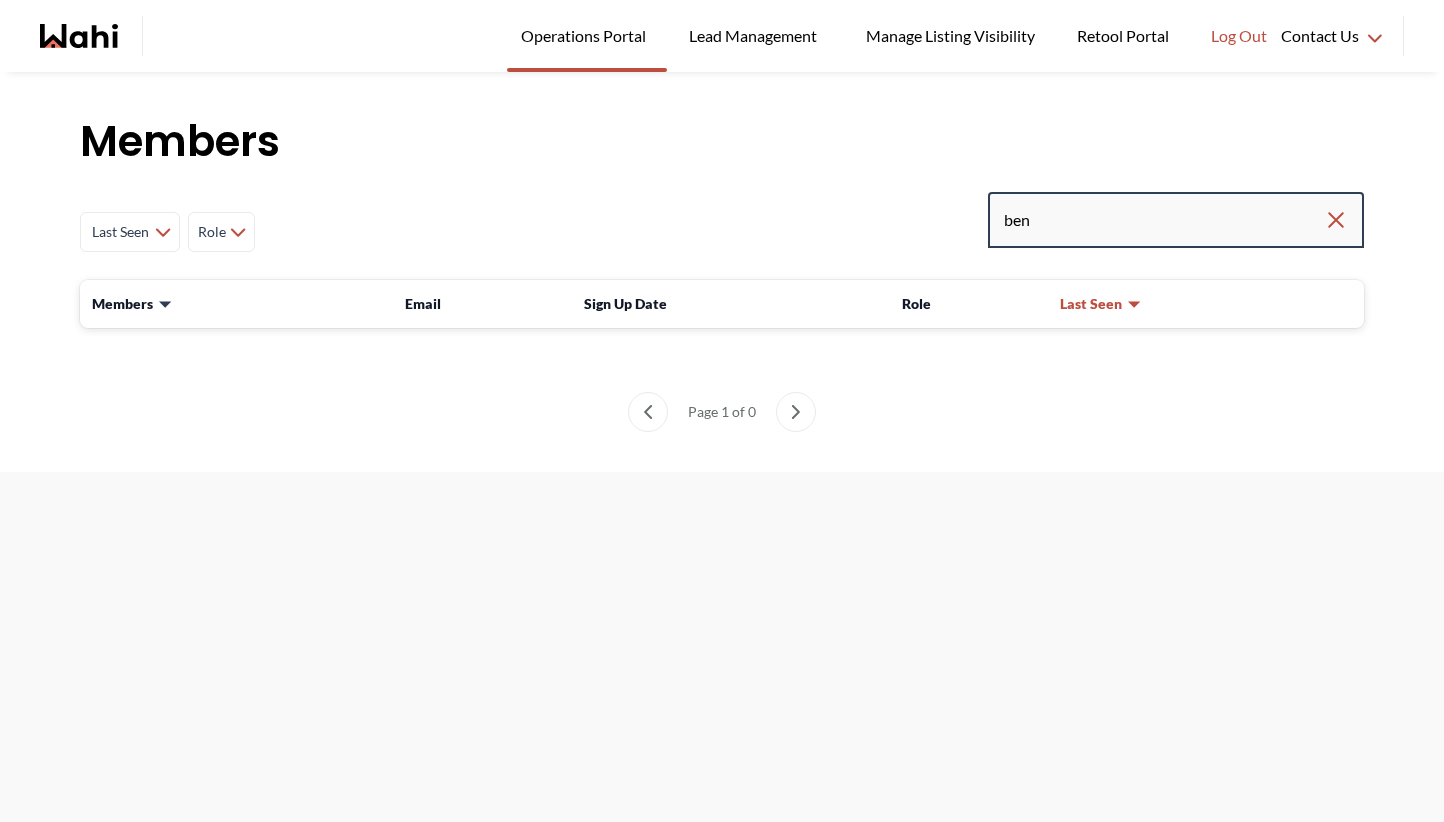 type on "ben" 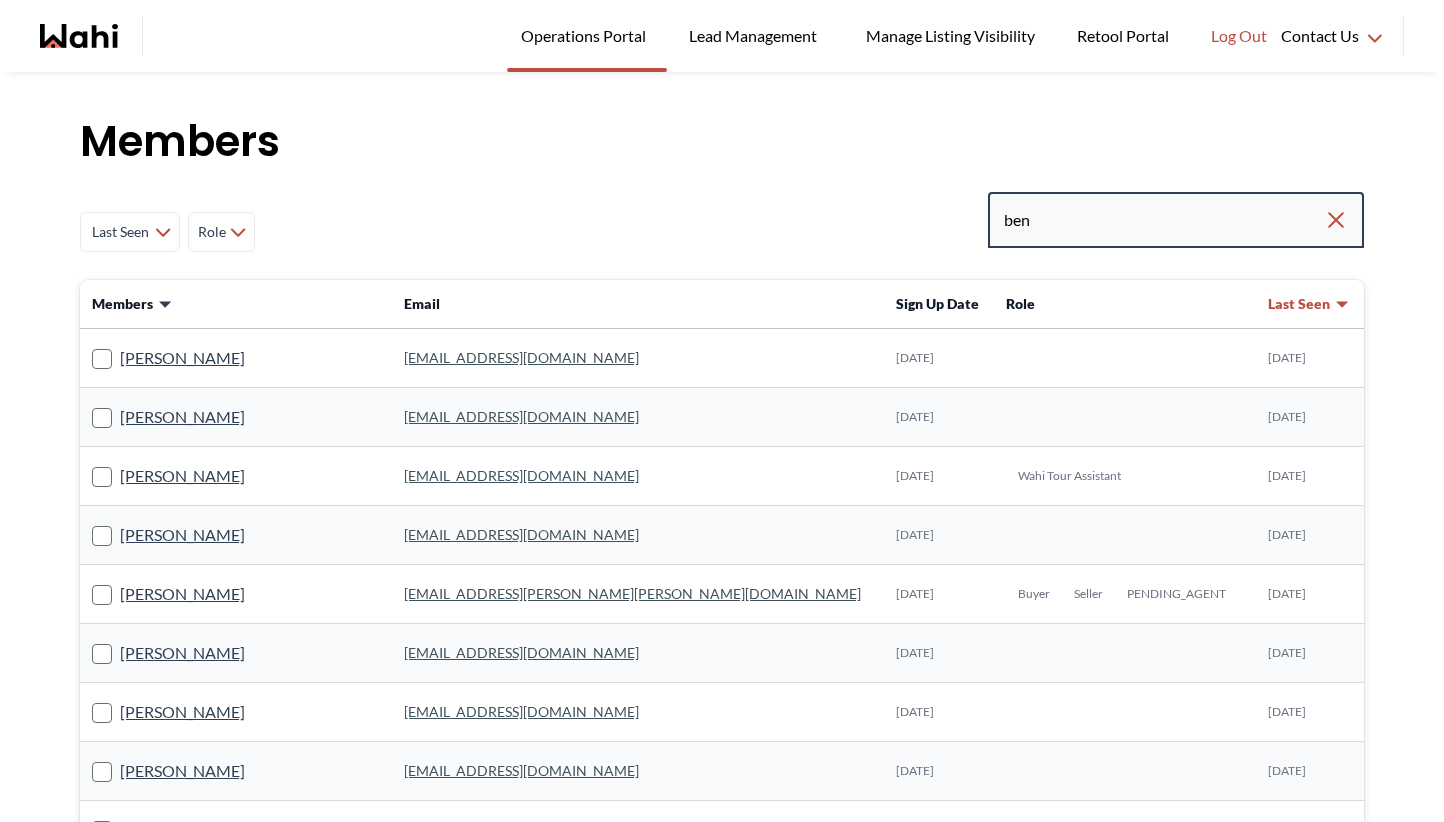 click on "ben" at bounding box center (1164, 220) 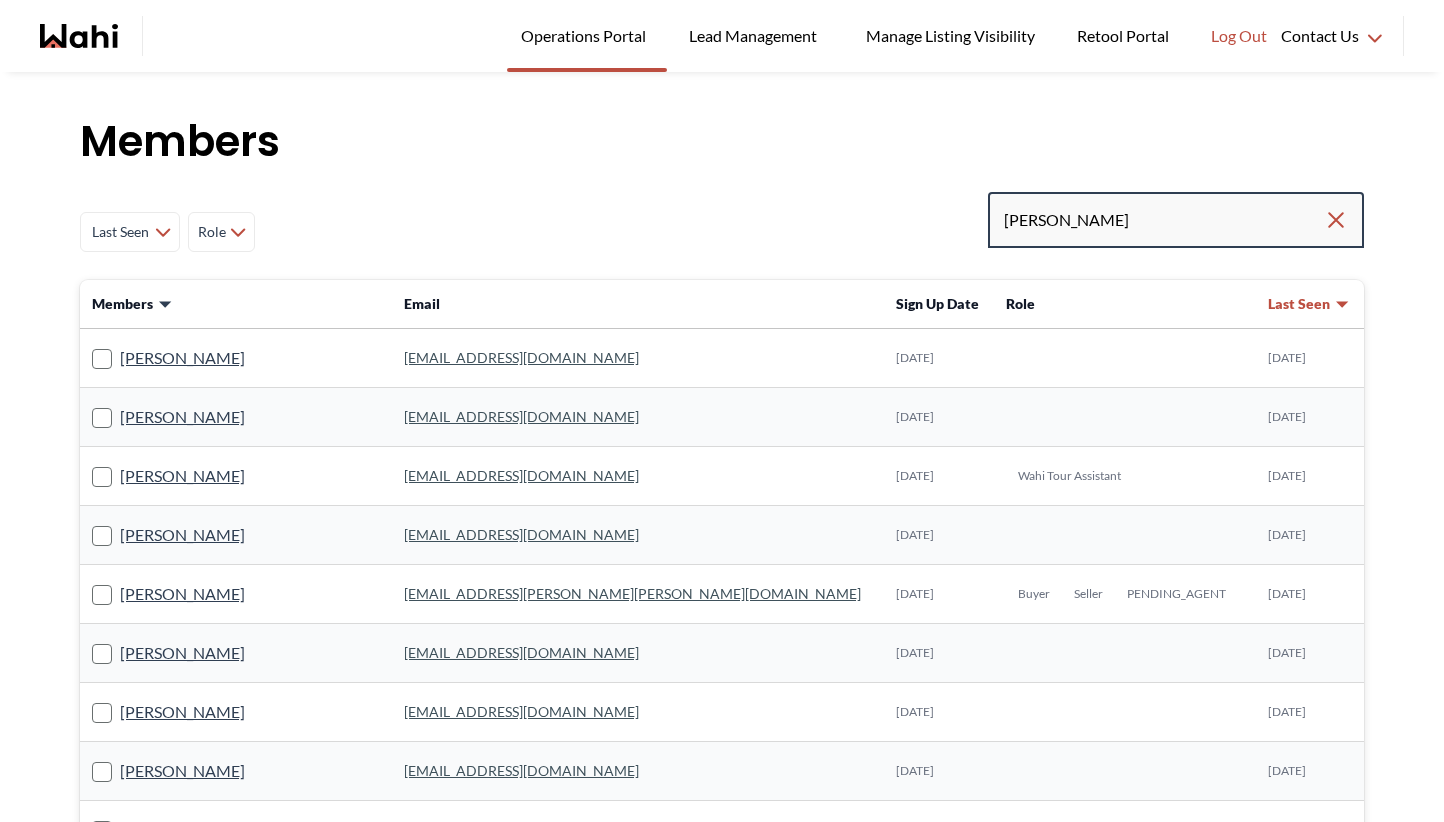 type on "[PERSON_NAME]" 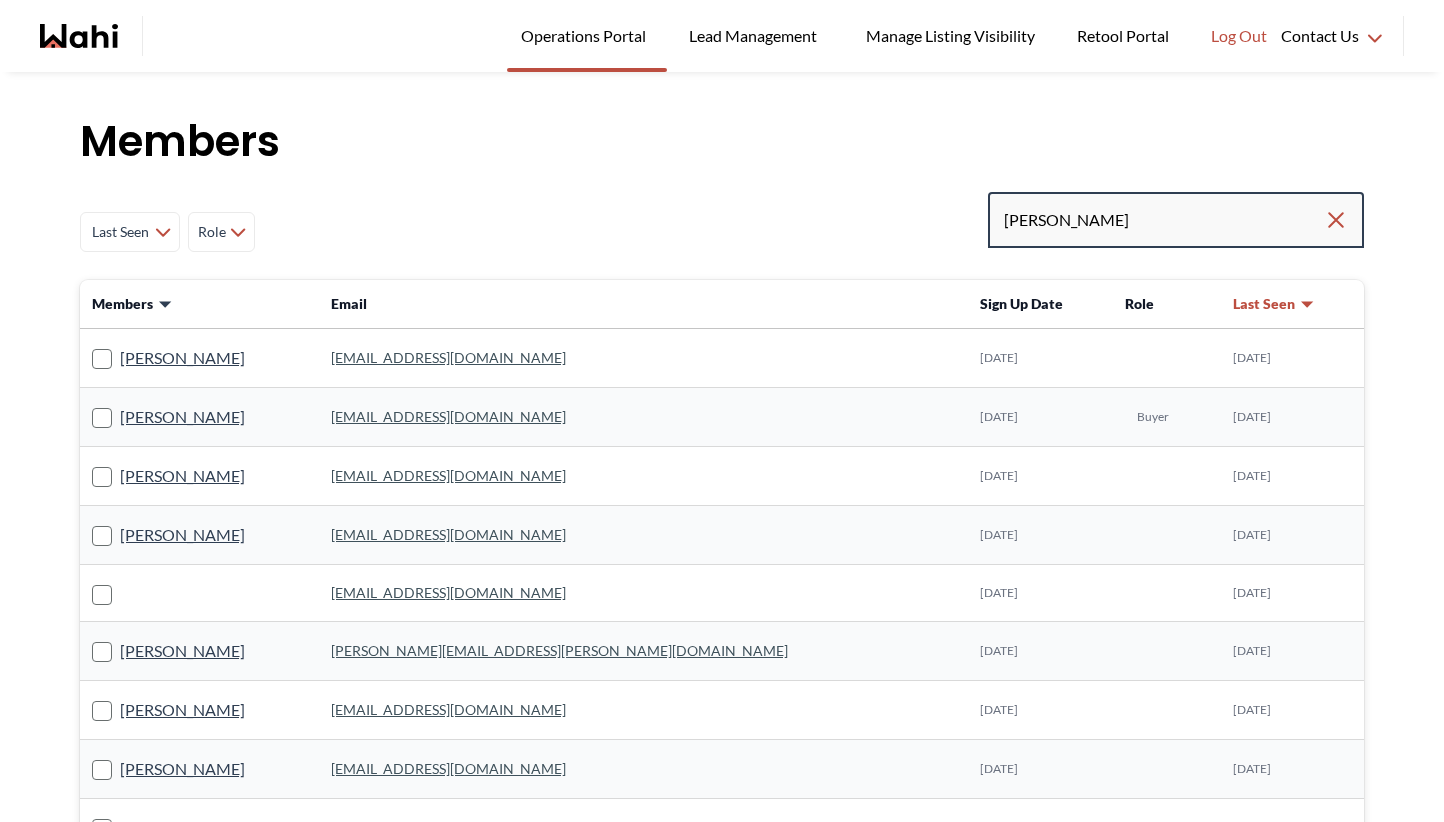 click on "[PERSON_NAME]" at bounding box center [1164, 220] 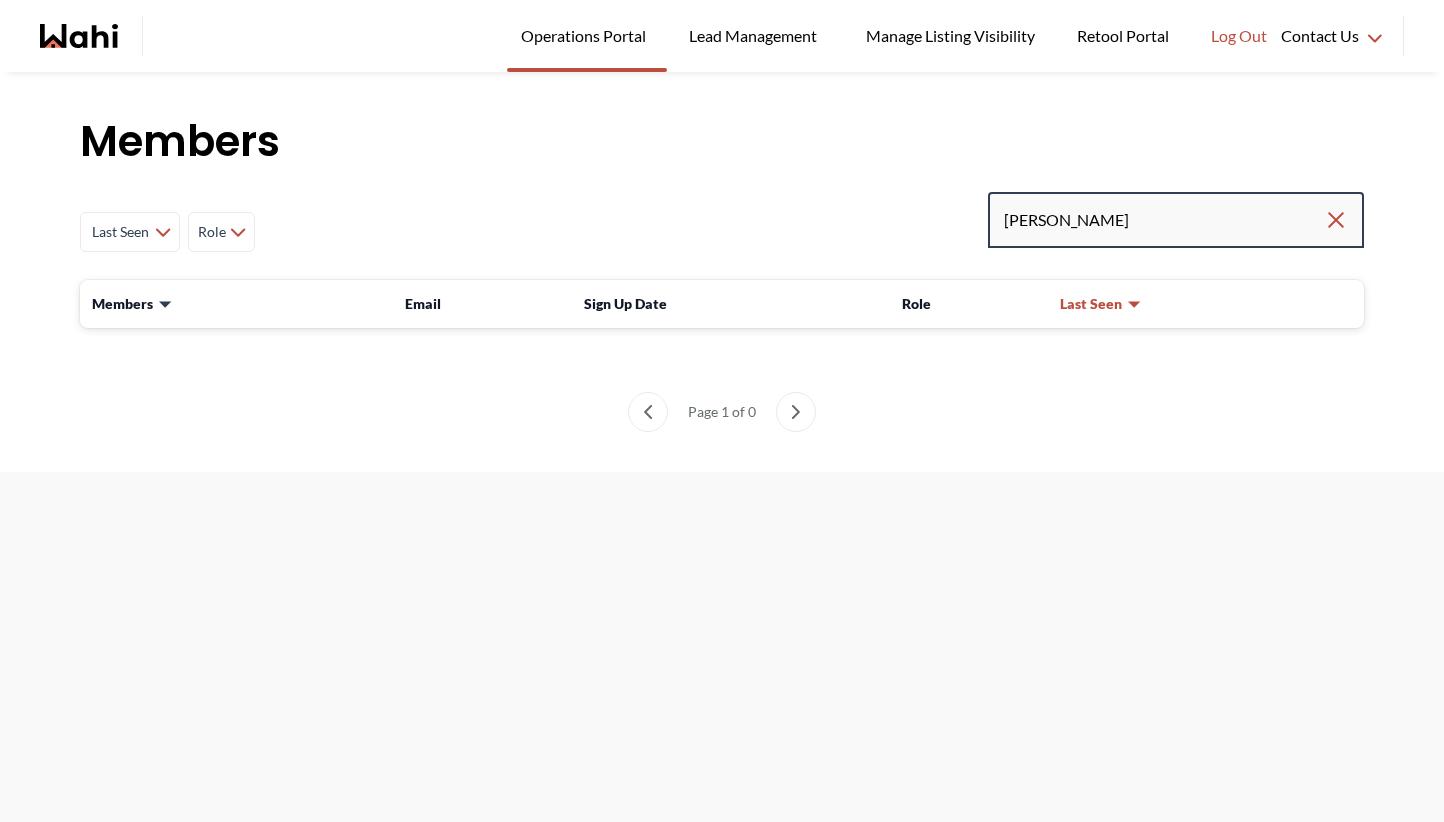 click on "[PERSON_NAME]" at bounding box center [1164, 220] 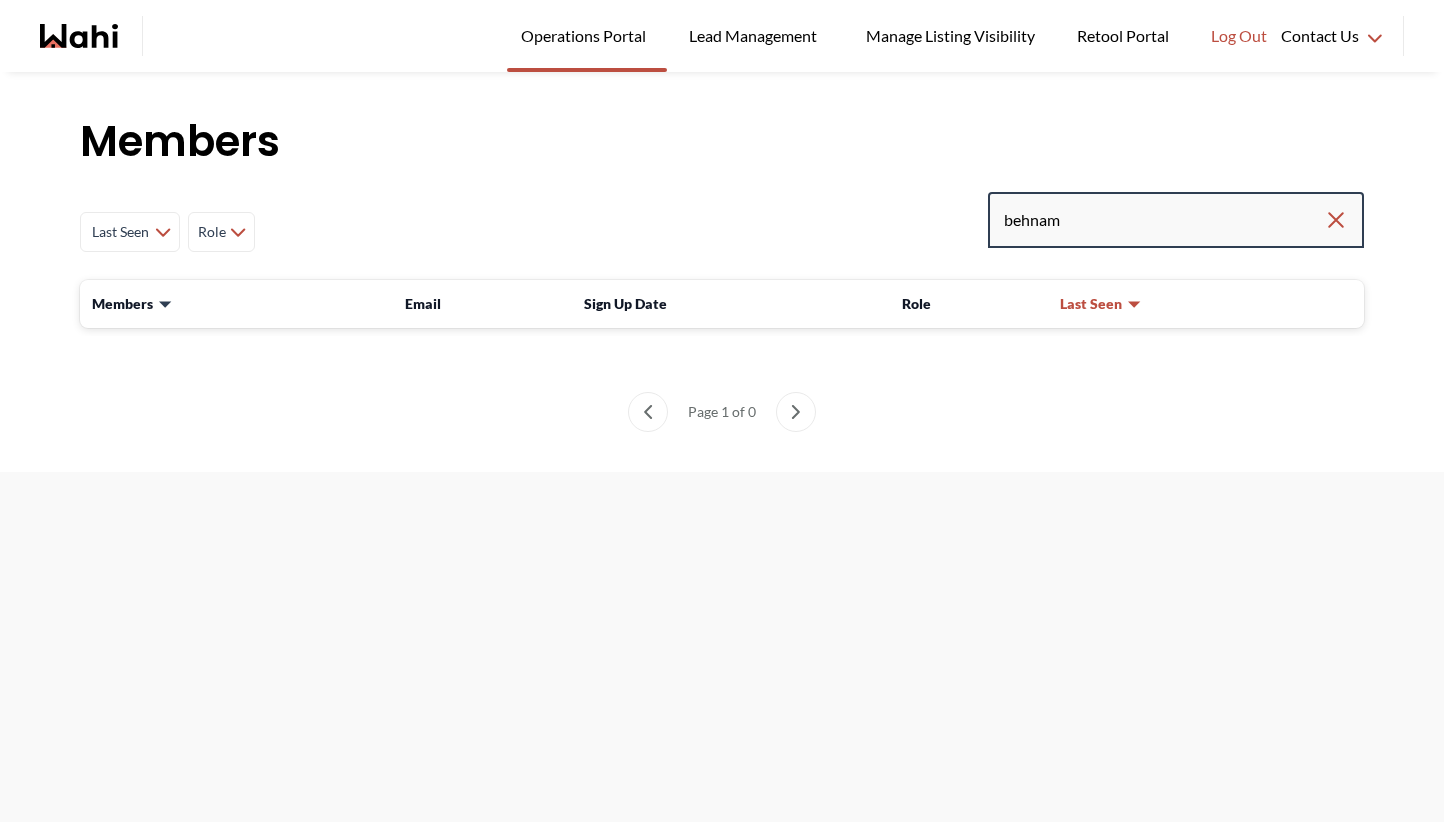 type on "behnam" 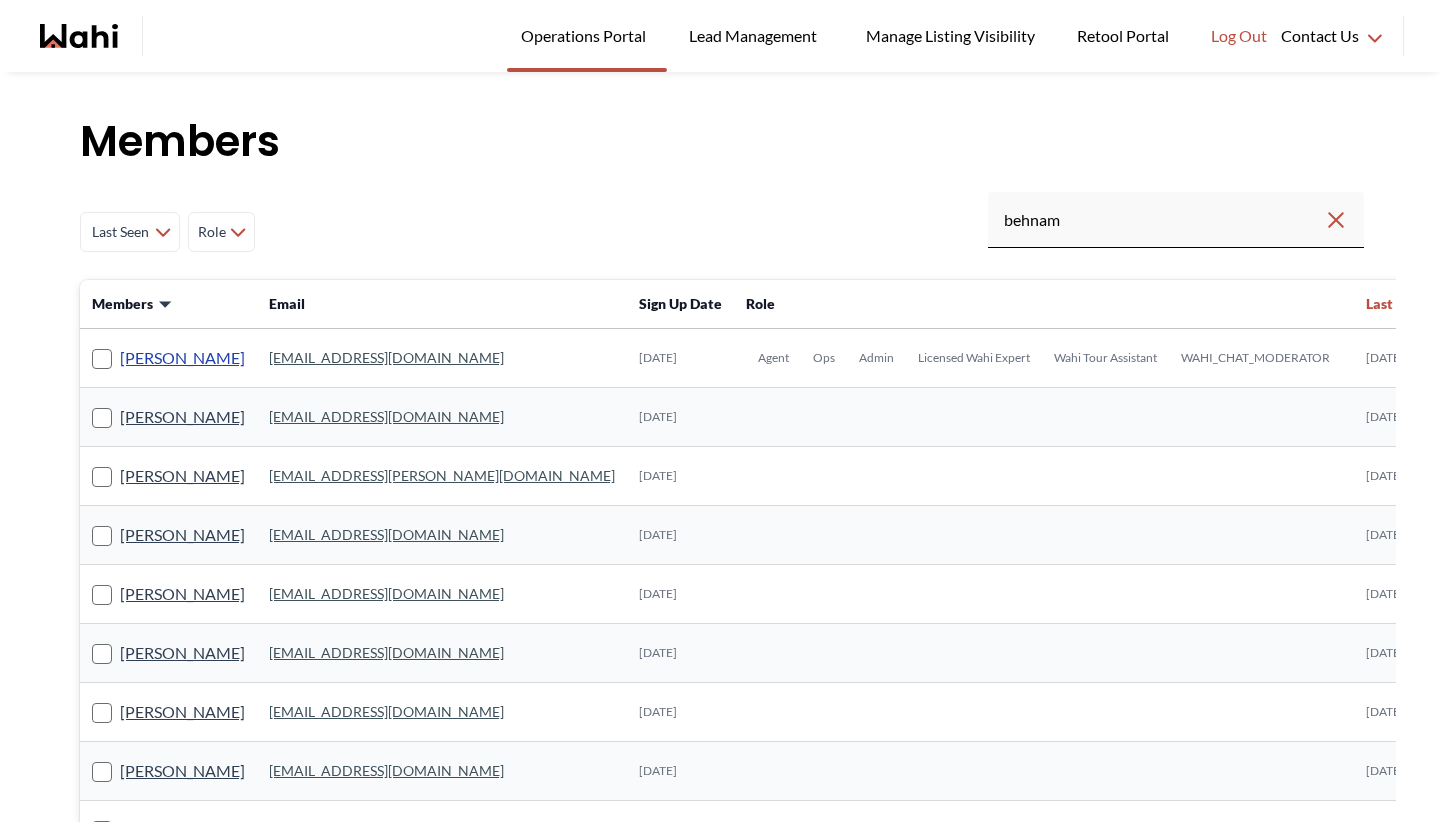click on "[PERSON_NAME]" at bounding box center (182, 358) 